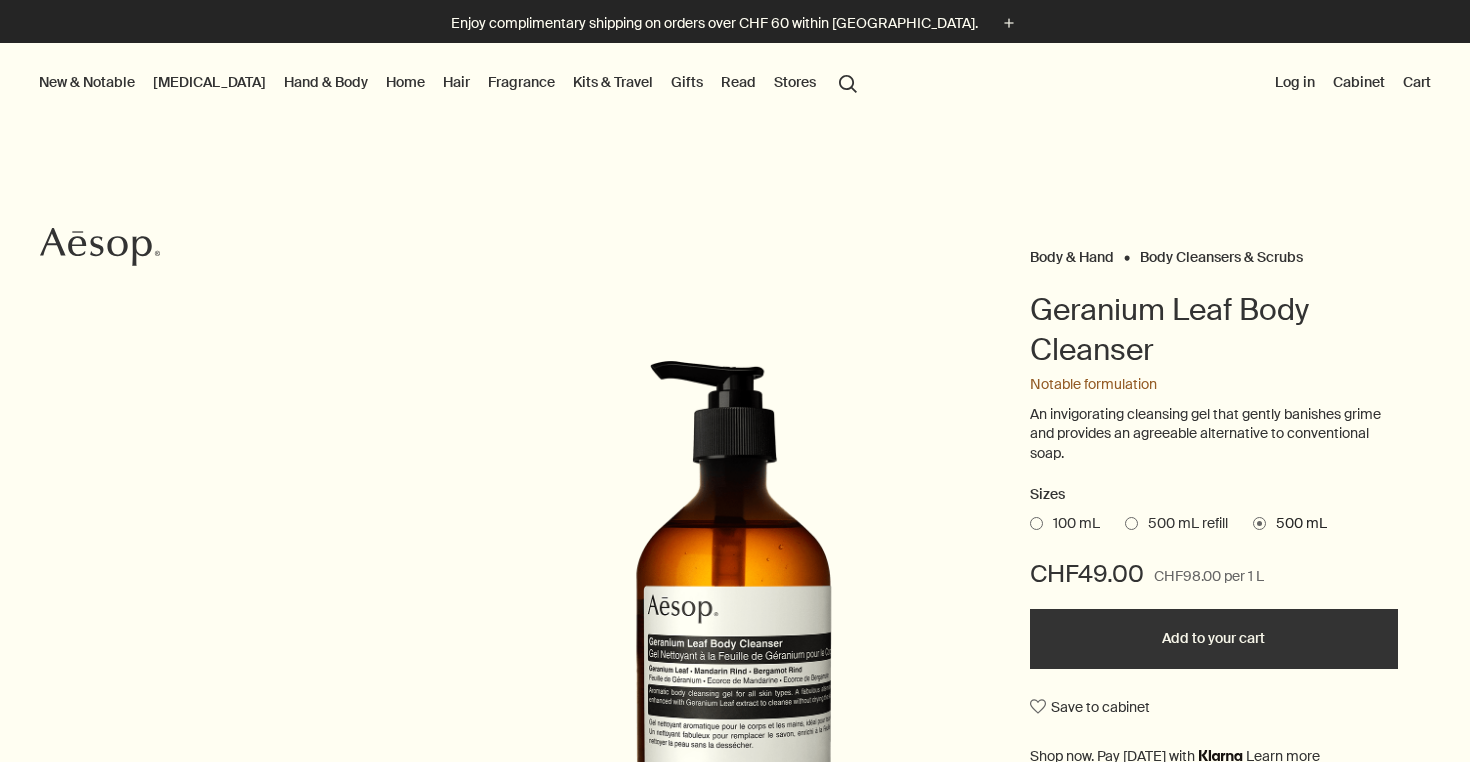 scroll, scrollTop: 0, scrollLeft: 0, axis: both 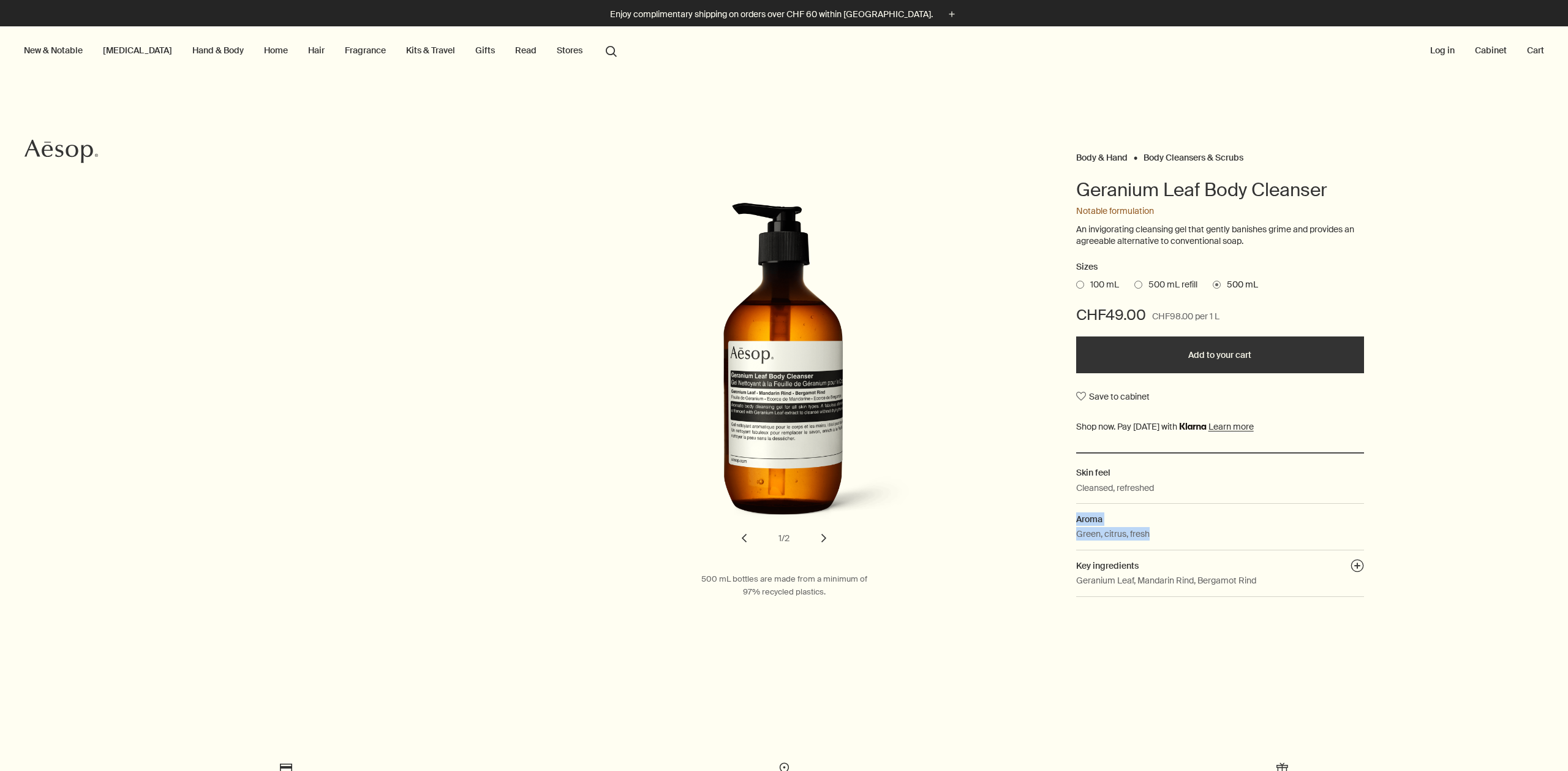 drag, startPoint x: 1160, startPoint y: 523, endPoint x: 1161, endPoint y: 496, distance: 27.018512 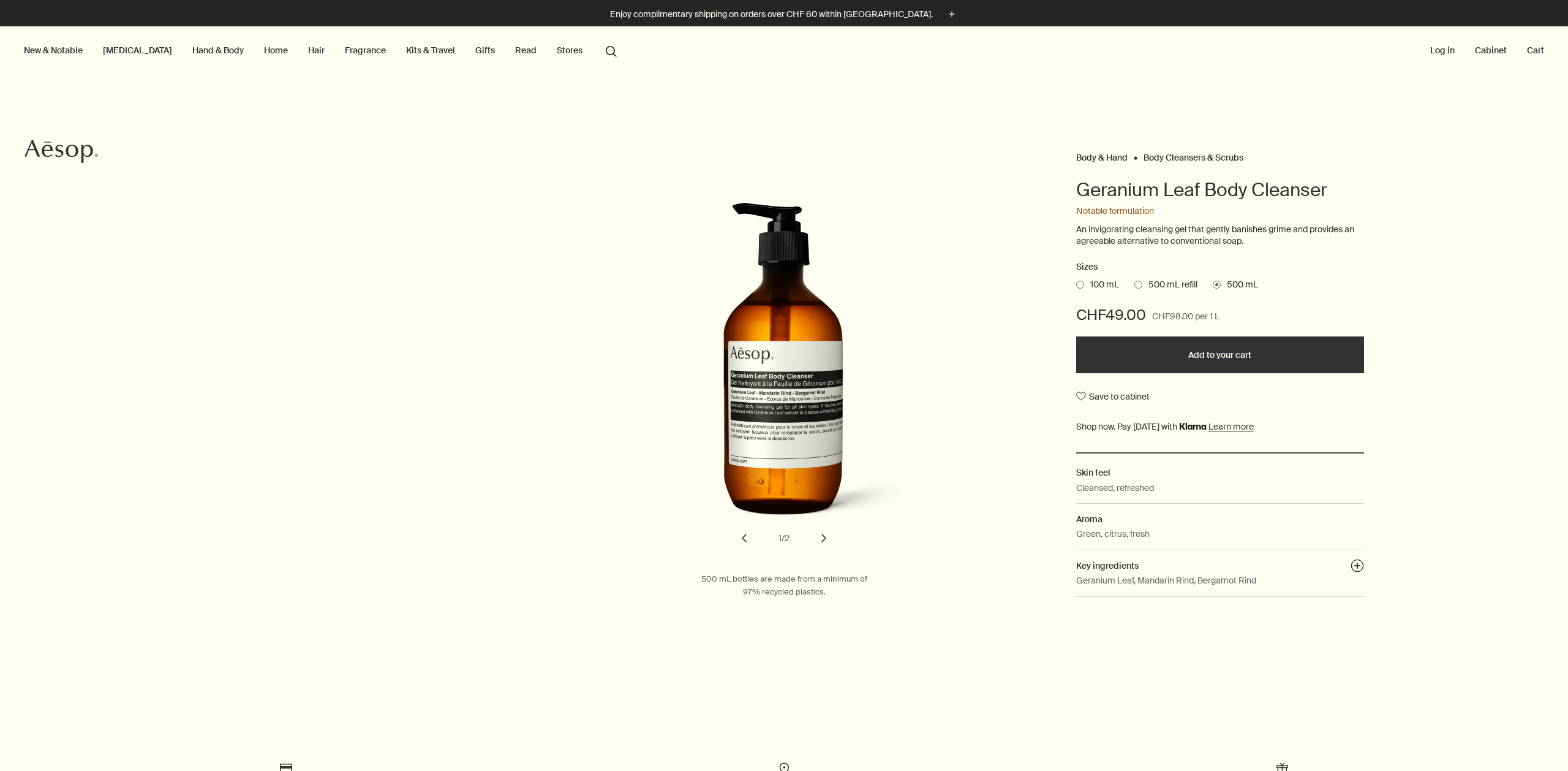 click on "Key ingredients plusAndCloseWithCircle" at bounding box center (1220, 566) 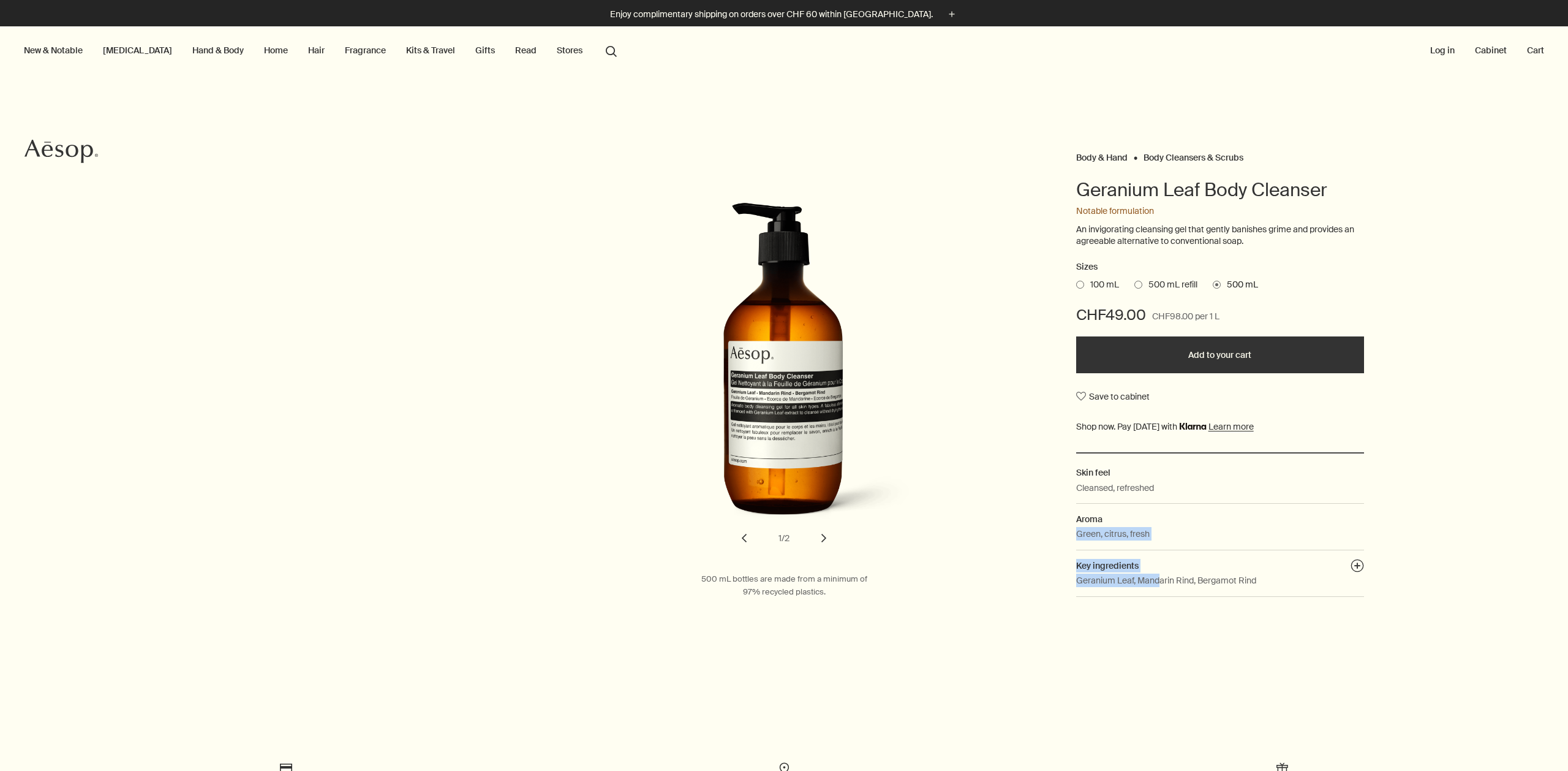 drag, startPoint x: 1168, startPoint y: 544, endPoint x: 1171, endPoint y: 522, distance: 22.203603 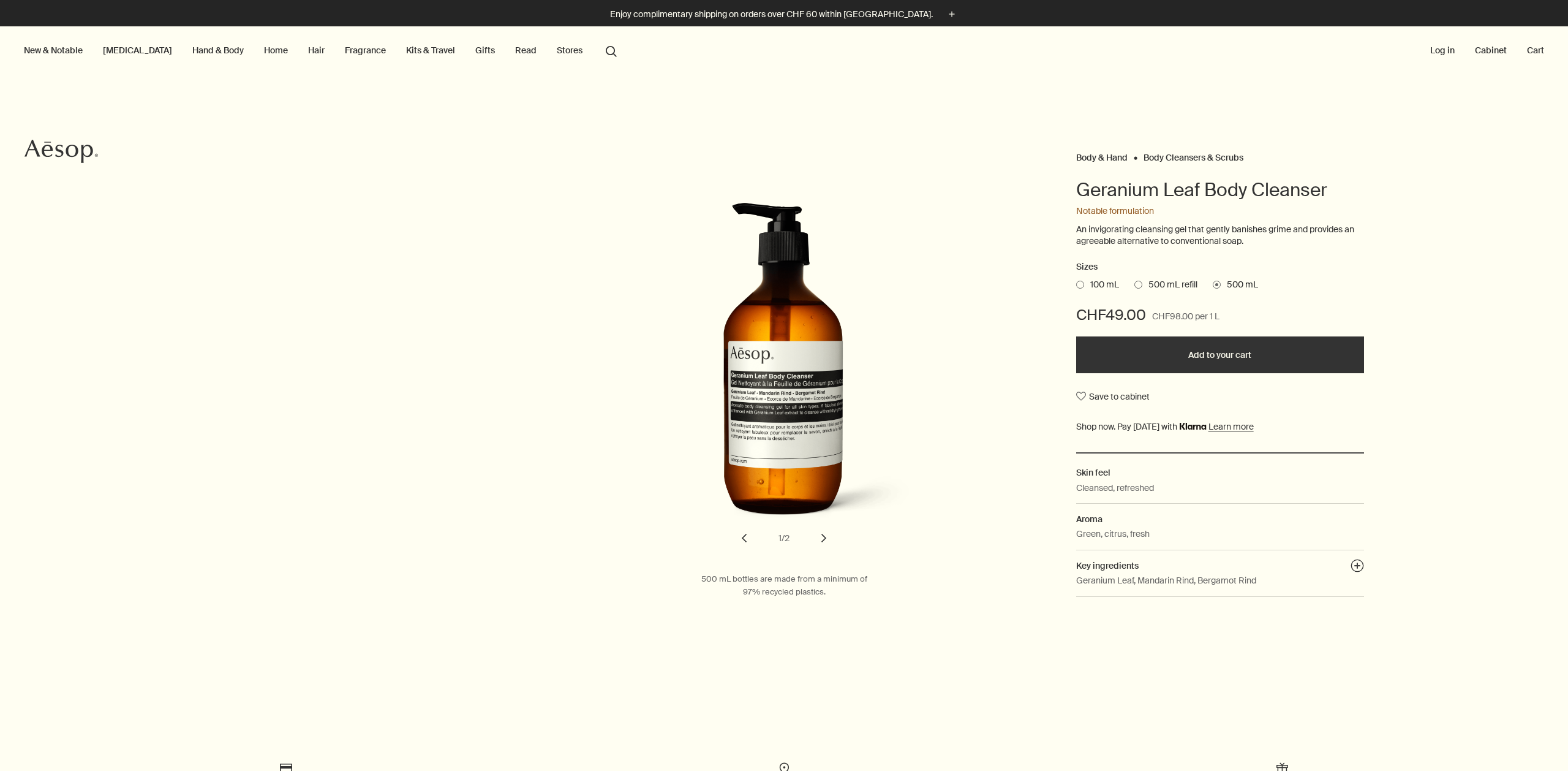 click on "Aroma" at bounding box center [1220, 515] 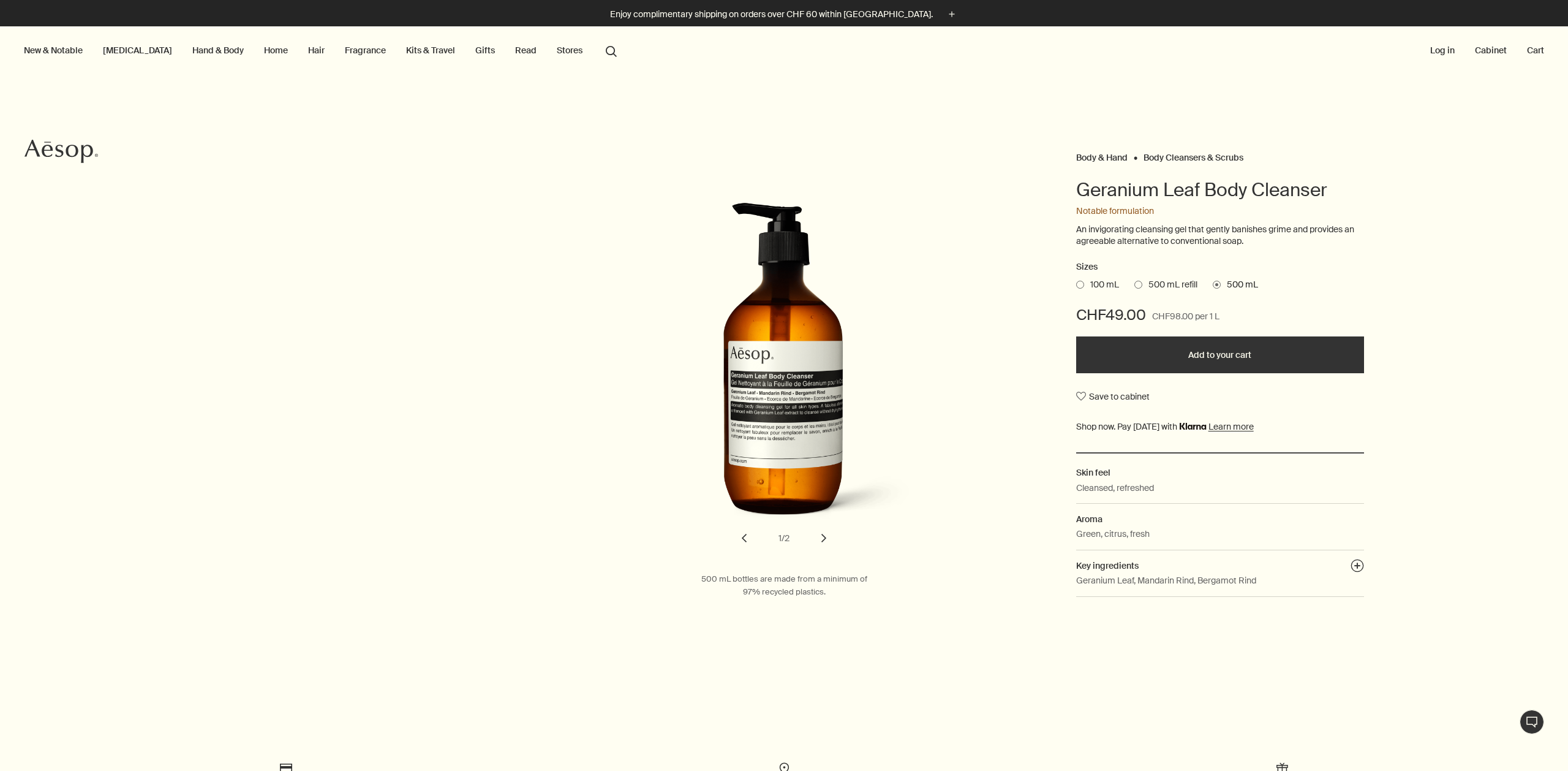 scroll, scrollTop: 0, scrollLeft: 0, axis: both 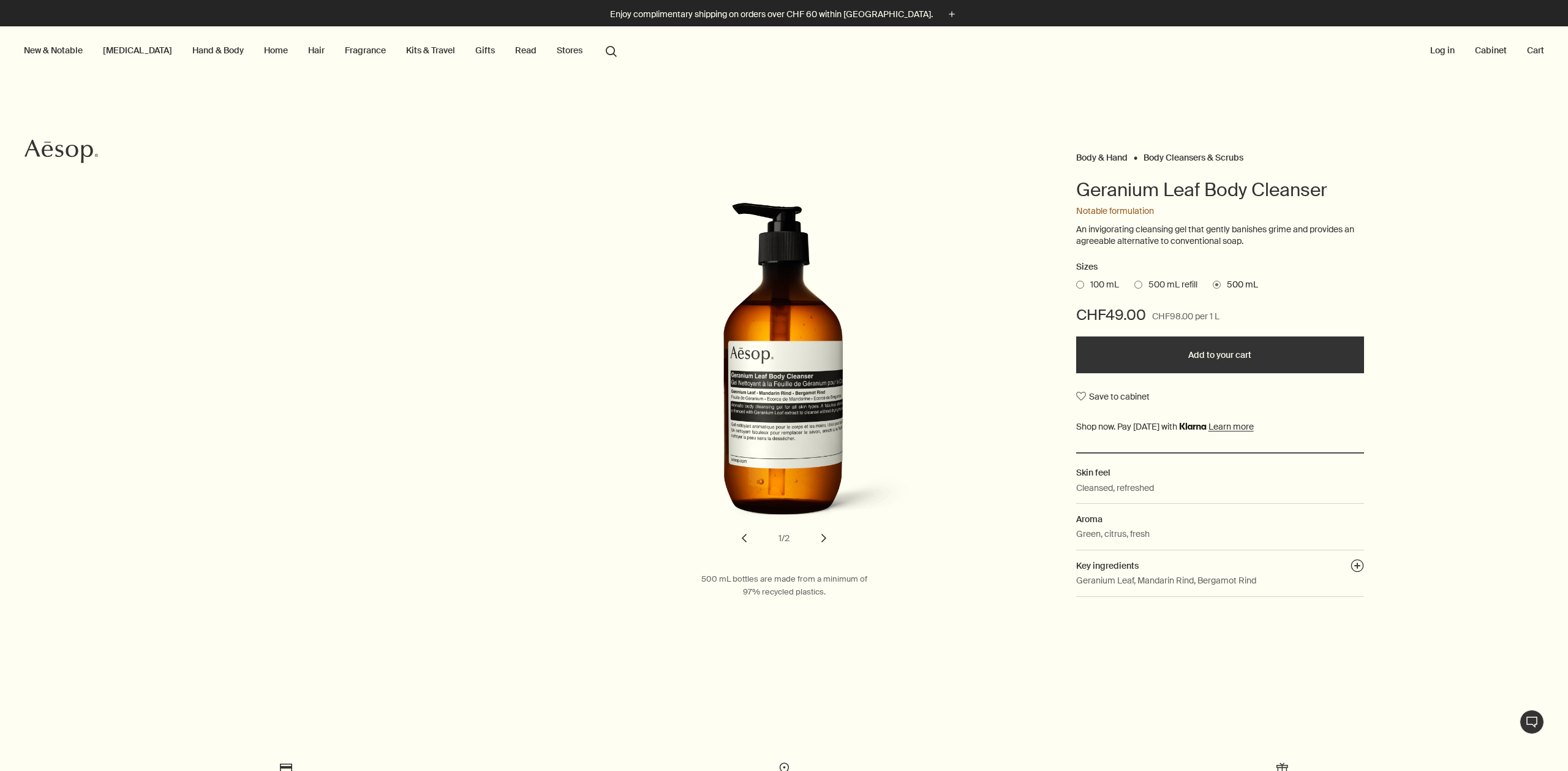 click on "Geranium Leaf Body Cleanser" at bounding box center (1220, 190) 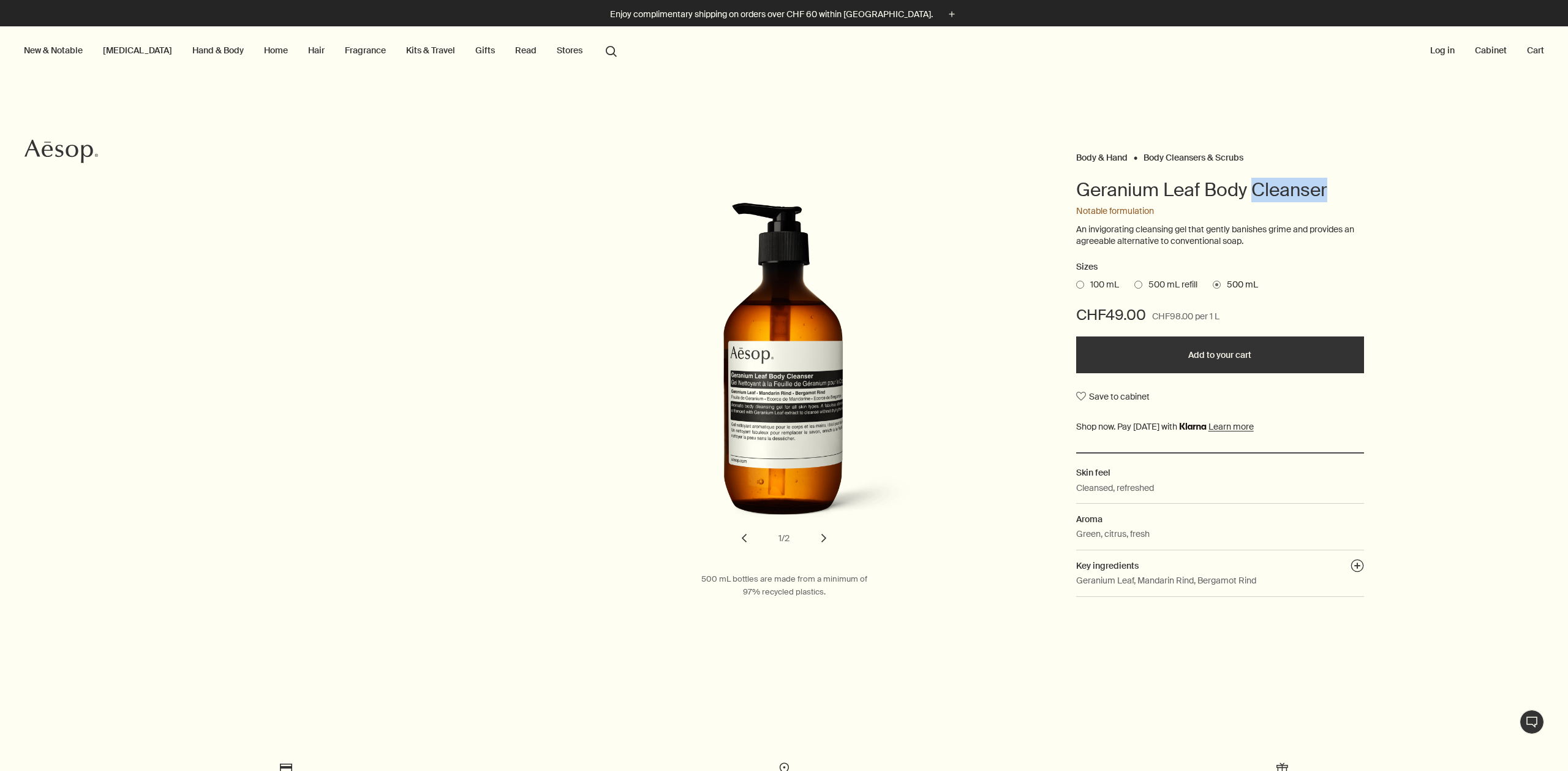 click on "Geranium Leaf Body Cleanser" at bounding box center (1220, 190) 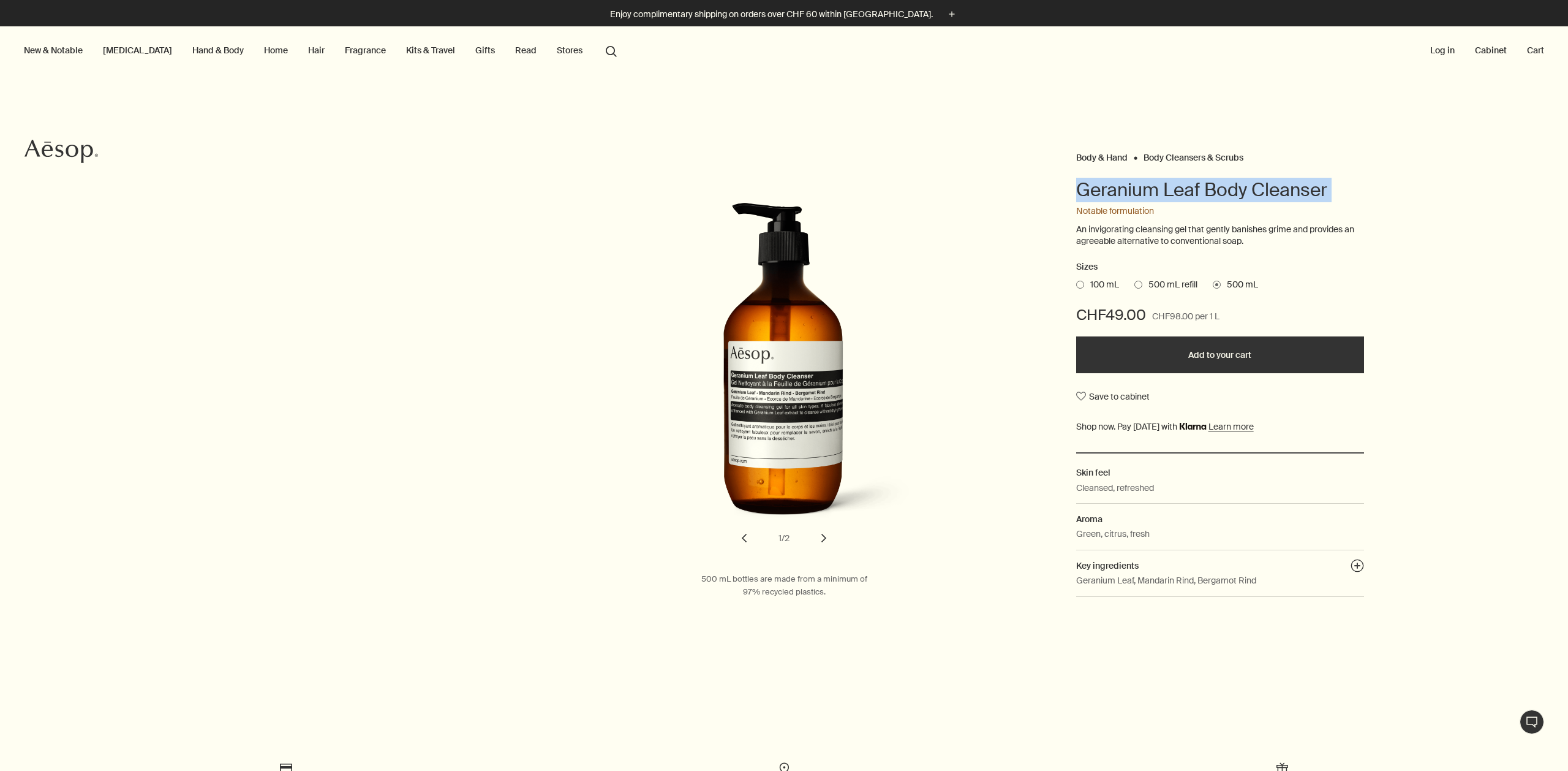 click on "Geranium Leaf Body Cleanser" at bounding box center (1220, 190) 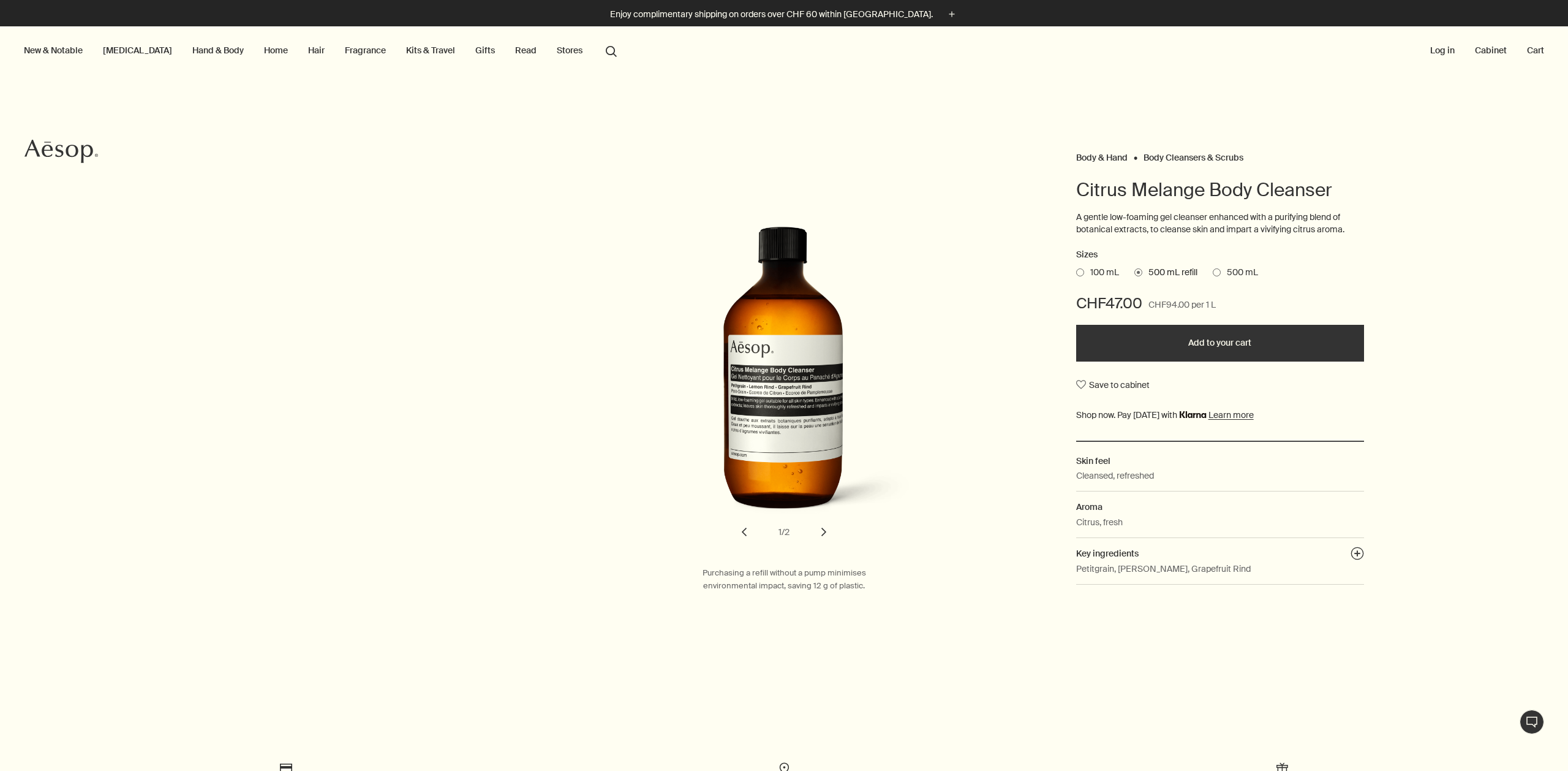 scroll, scrollTop: 0, scrollLeft: 0, axis: both 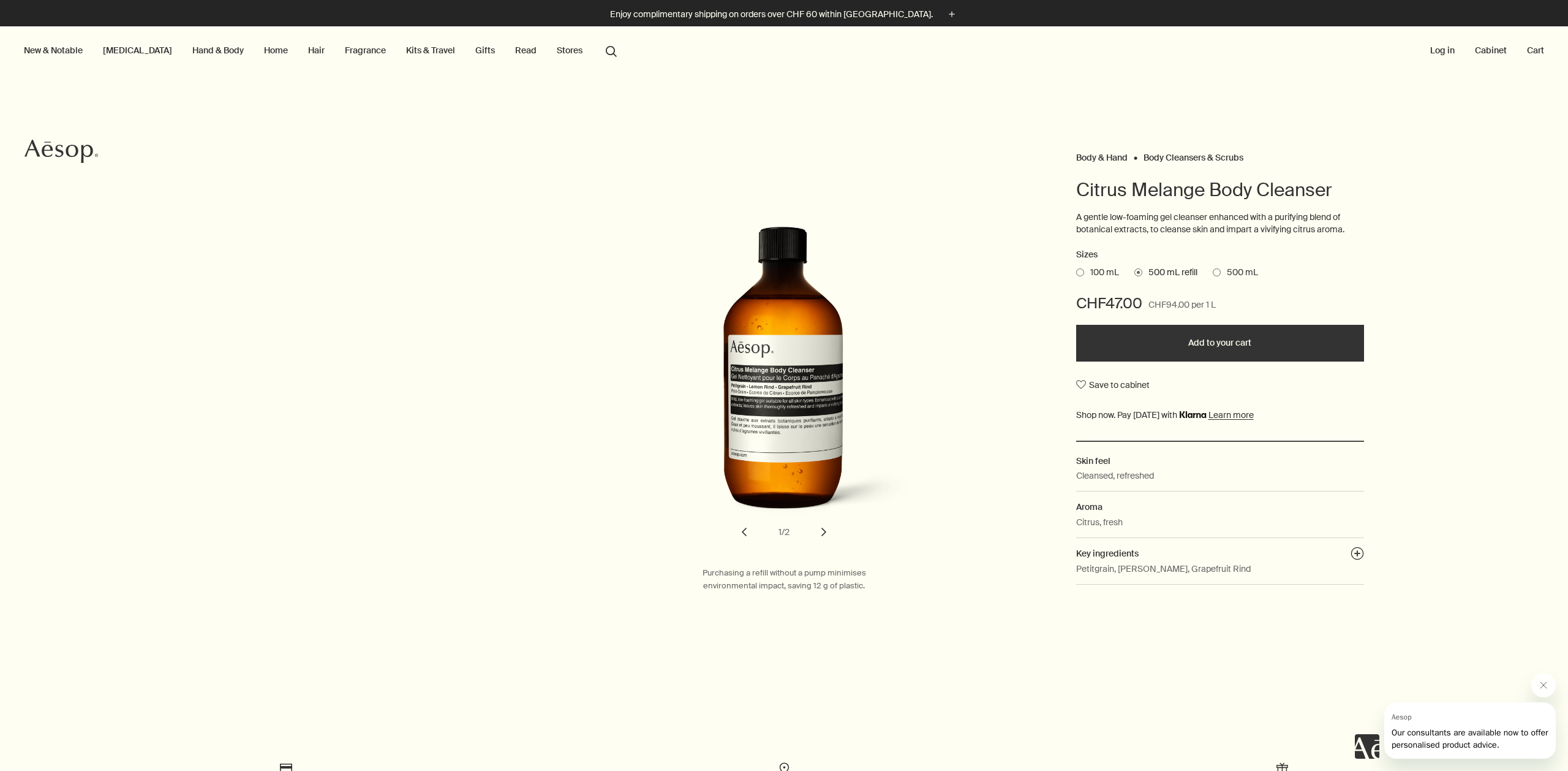 click on "A gentle low-foaming gel cleanser enhanced with a purifying blend of botanical extracts, to cleanse skin and impart a vivifying citrus aroma." at bounding box center (1220, 223) 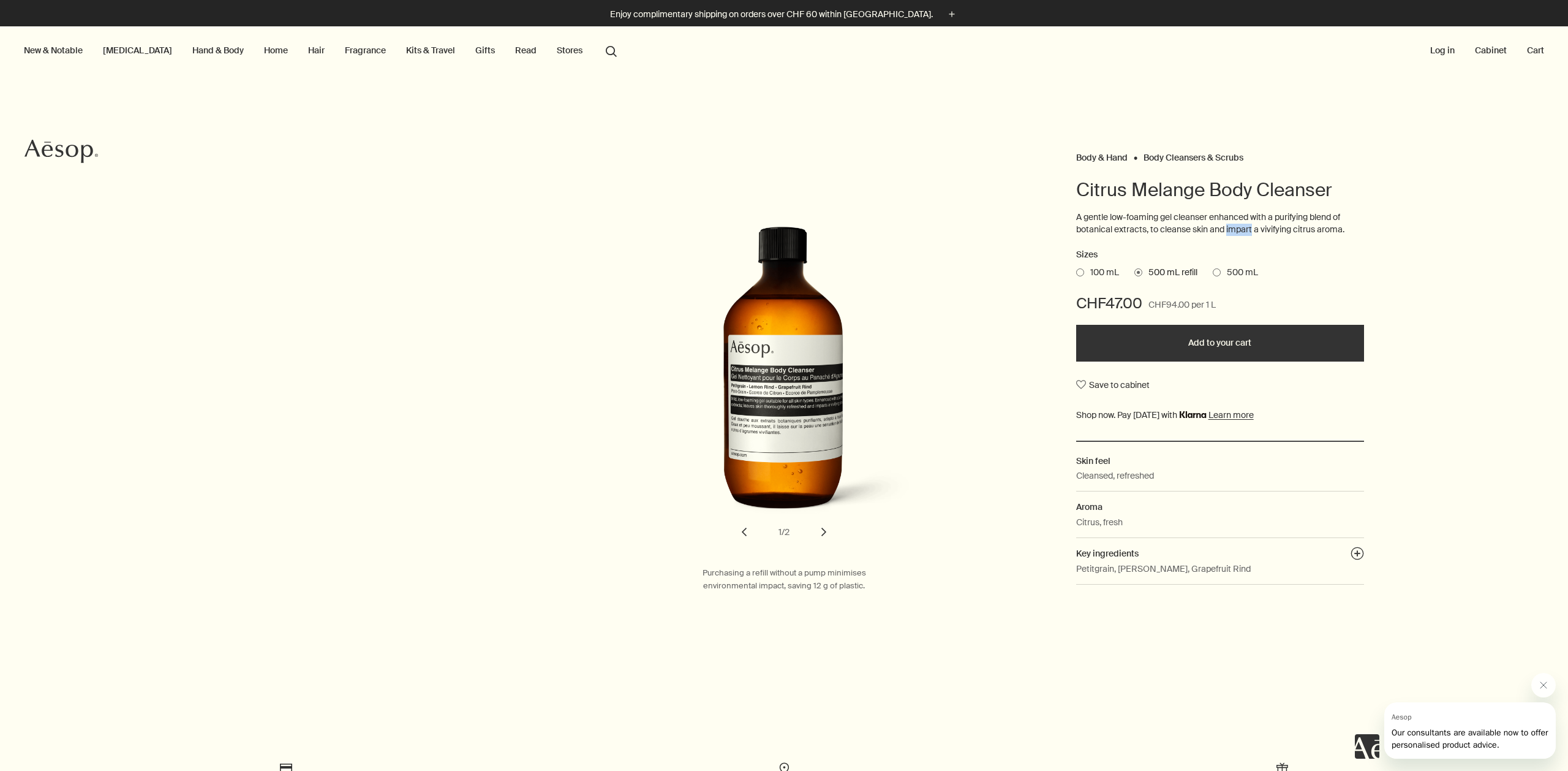 click on "A gentle low-foaming gel cleanser enhanced with a purifying blend of botanical extracts, to cleanse skin and impart a vivifying citrus aroma." at bounding box center (1220, 223) 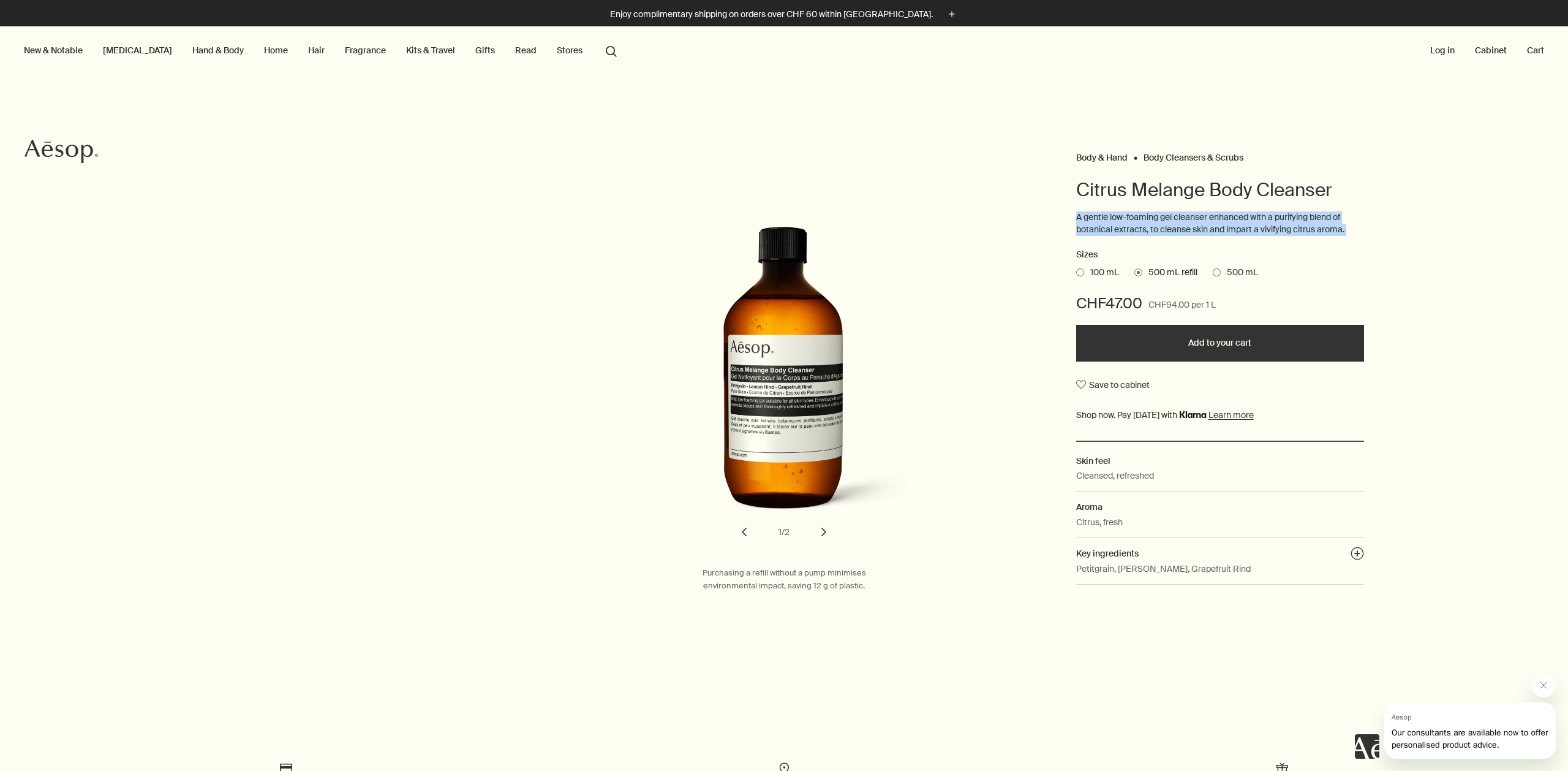 click on "A gentle low-foaming gel cleanser enhanced with a purifying blend of botanical extracts, to cleanse skin and impart a vivifying citrus aroma." at bounding box center (1220, 223) 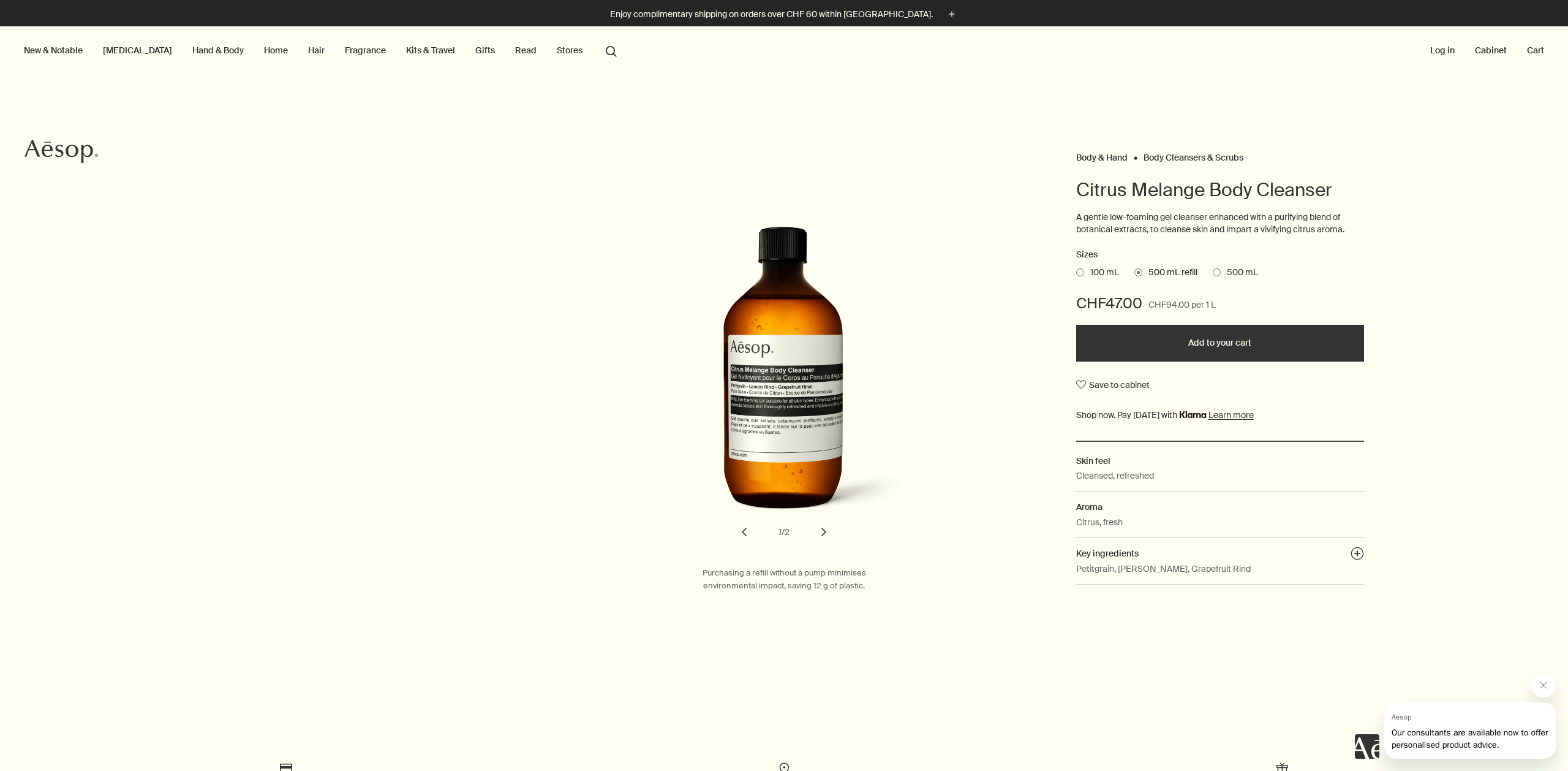 click on "500 mL" at bounding box center (1239, 273) 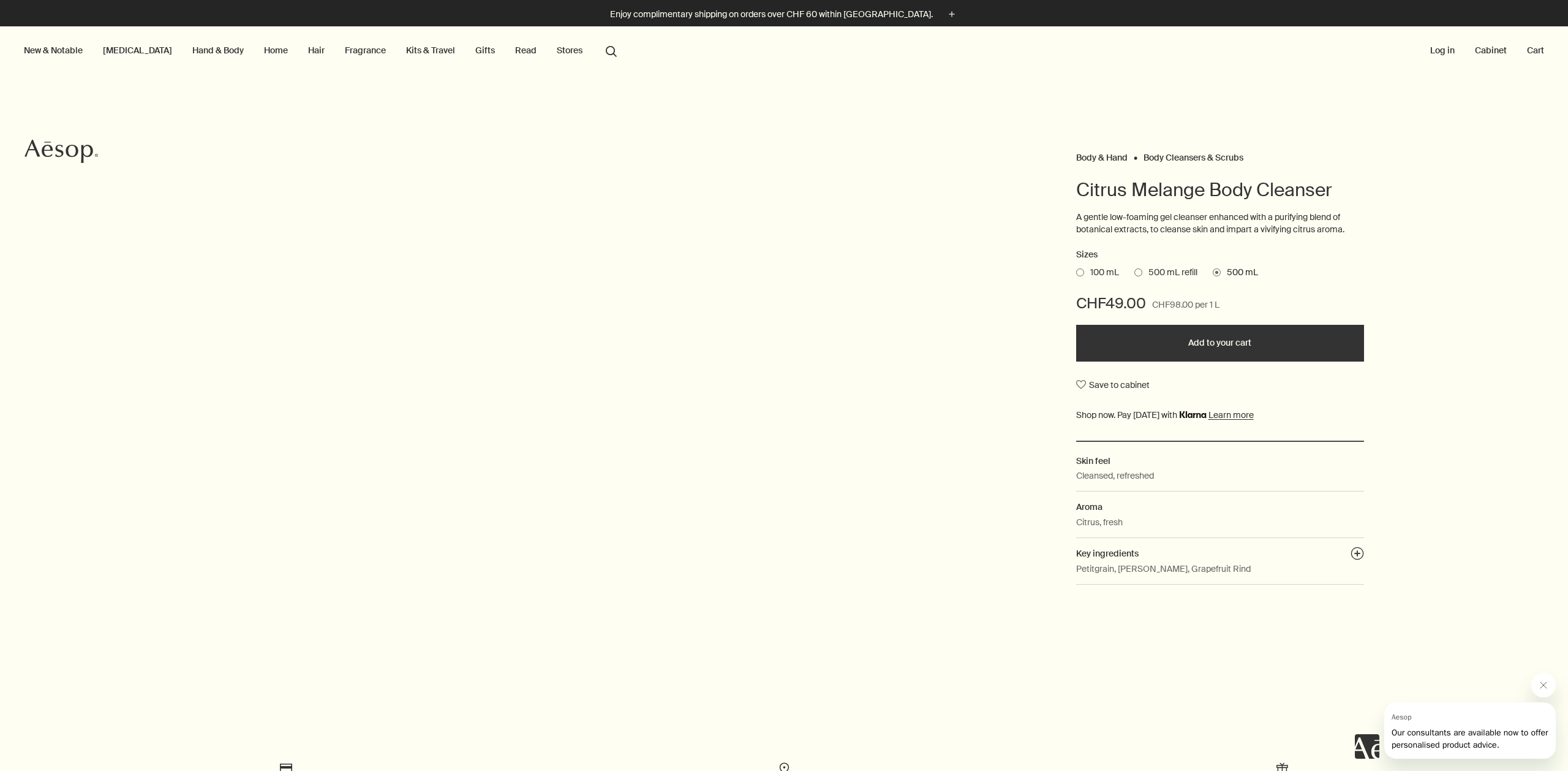 click on "Body & Hand Body Cleansers & Scrubs Citrus Melange Body Cleanser A gentle low-foaming gel cleanser enhanced with a purifying blend of botanical extracts, to cleanse skin and impart a vivifying citrus aroma. Sizes 100 mL 500 mL refill 500 mL CHF49.00 CHF98.00   per   1   L   Add to your cart Save to cabinet Skin feel Cleansed, refreshed Aroma Citrus, fresh Key ingredients plusAndCloseWithCircle Petitgrain, Lemon Rind, Grapefruit Rind" at bounding box center [1272, 371] 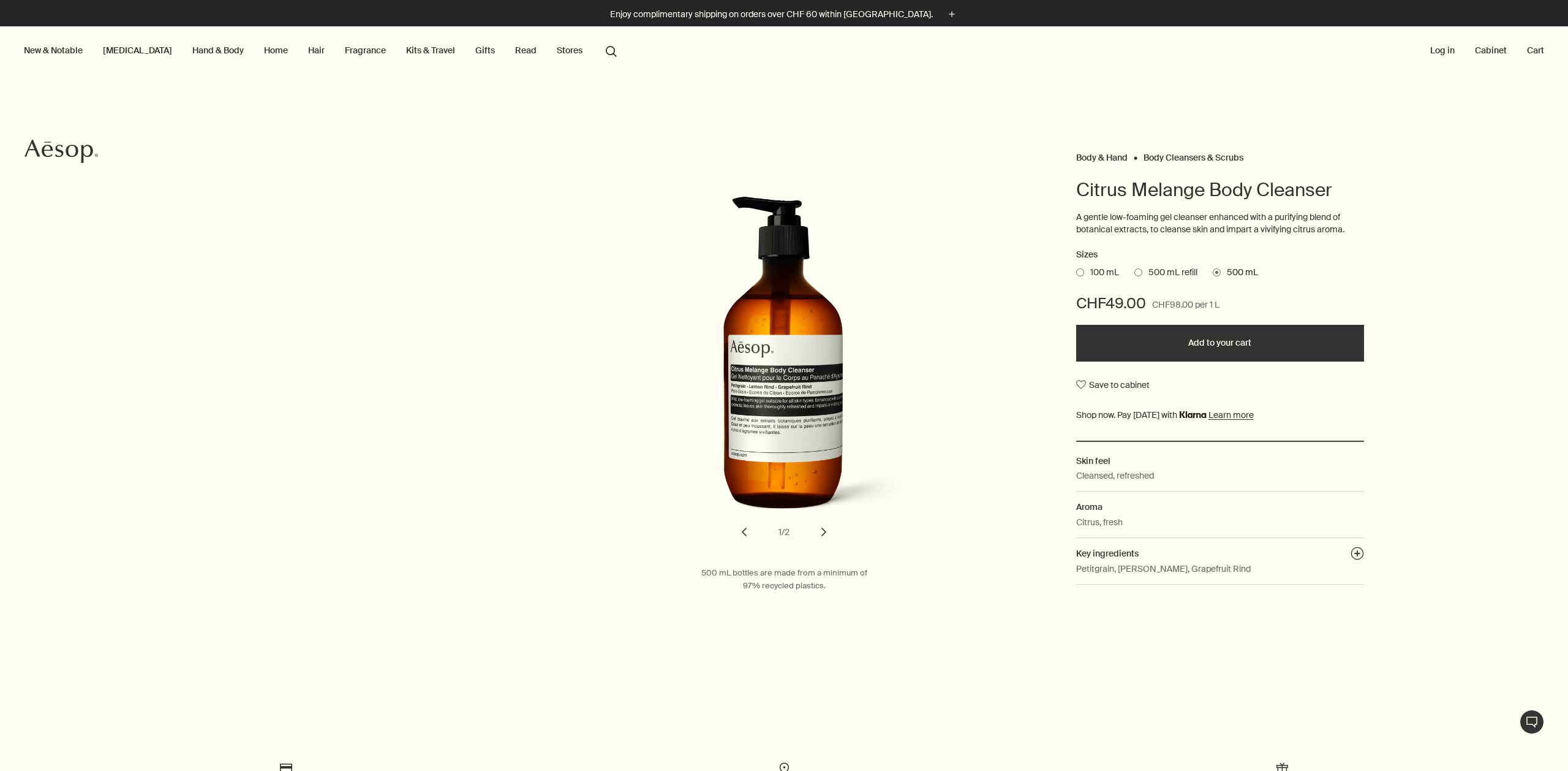 click on "Citrus Melange Body Cleanser" at bounding box center [1220, 190] 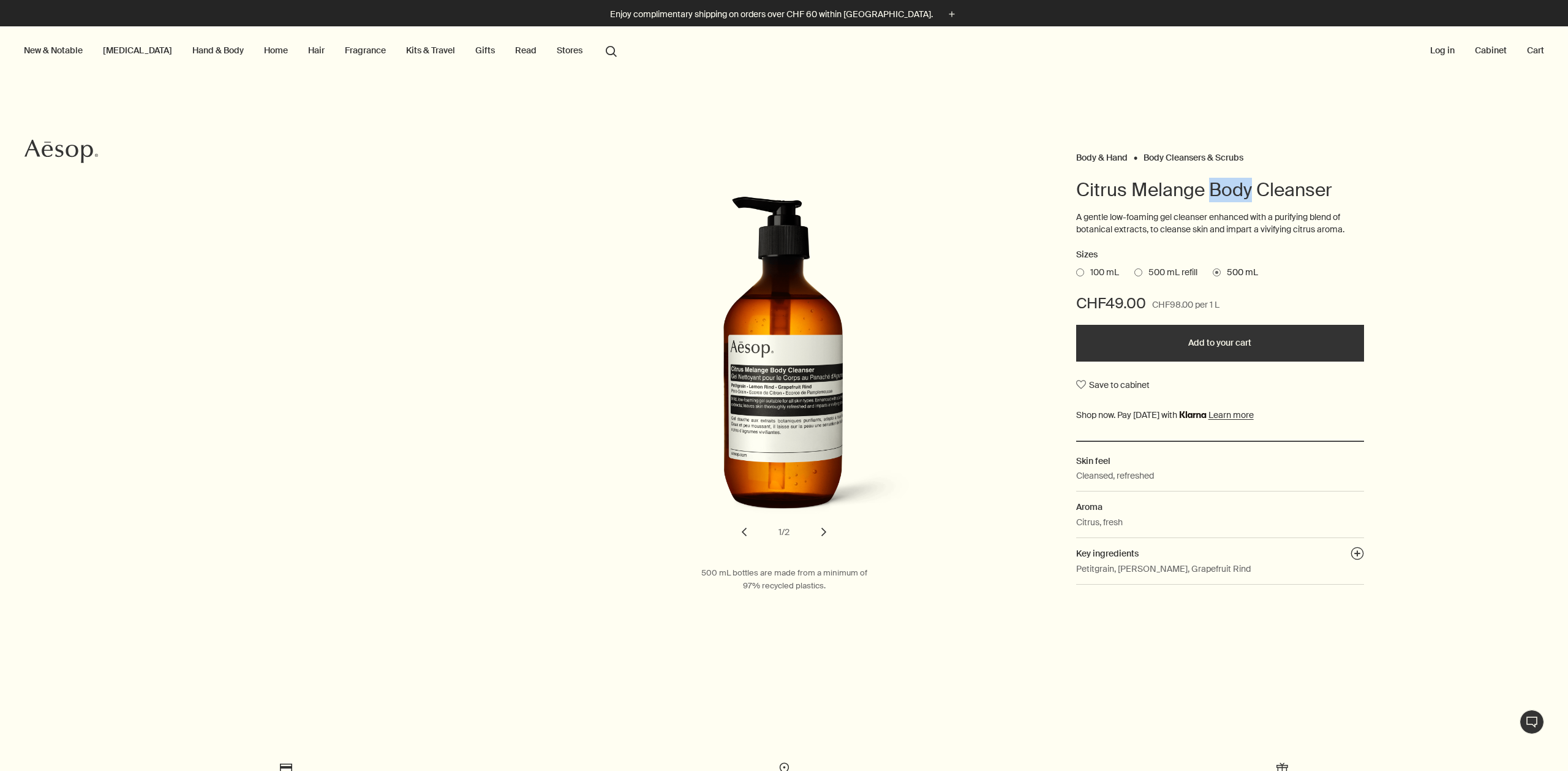 click on "Citrus Melange Body Cleanser" at bounding box center (1220, 190) 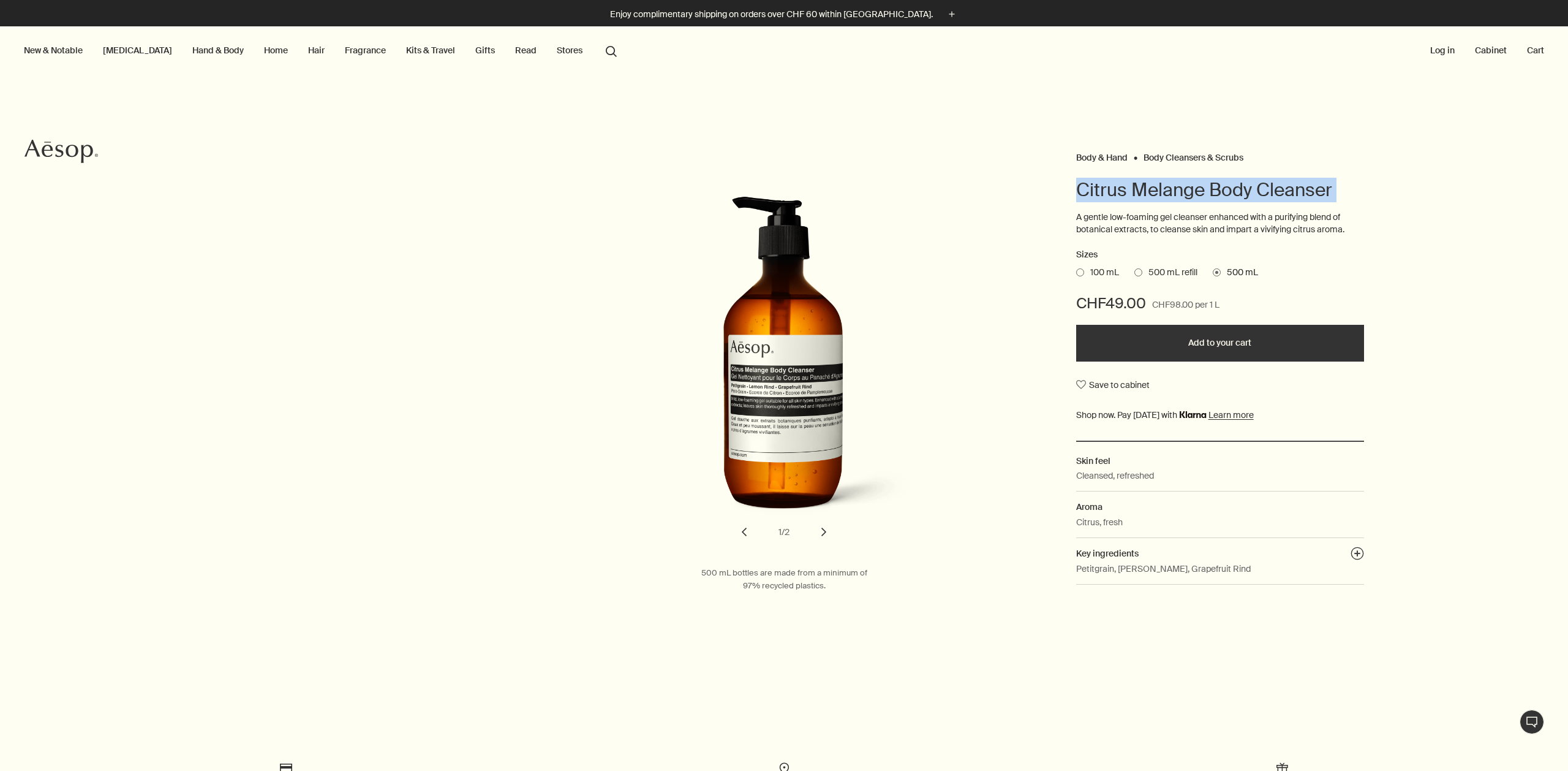 click on "Citrus Melange Body Cleanser" at bounding box center [1220, 190] 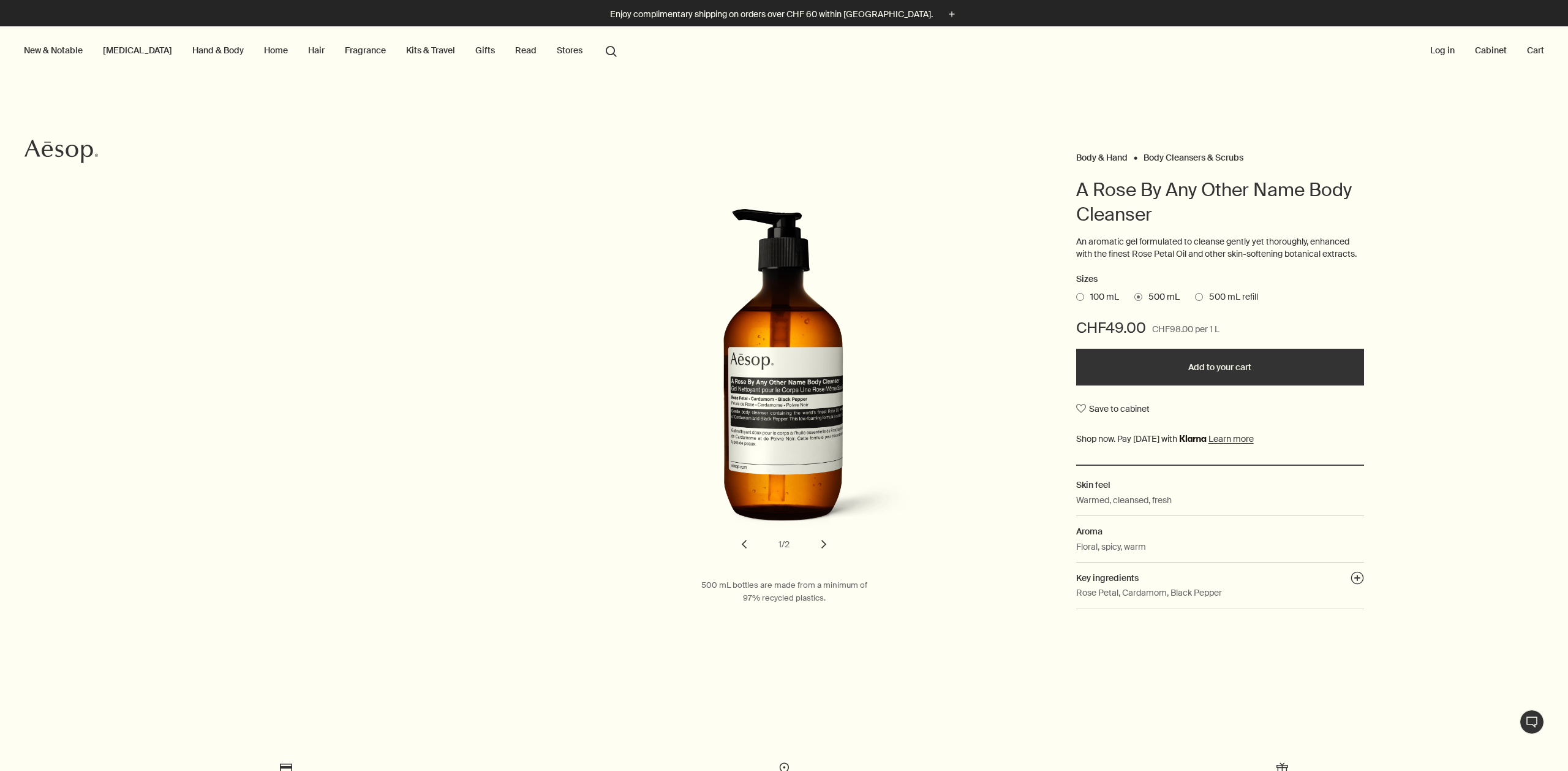 scroll, scrollTop: 0, scrollLeft: 0, axis: both 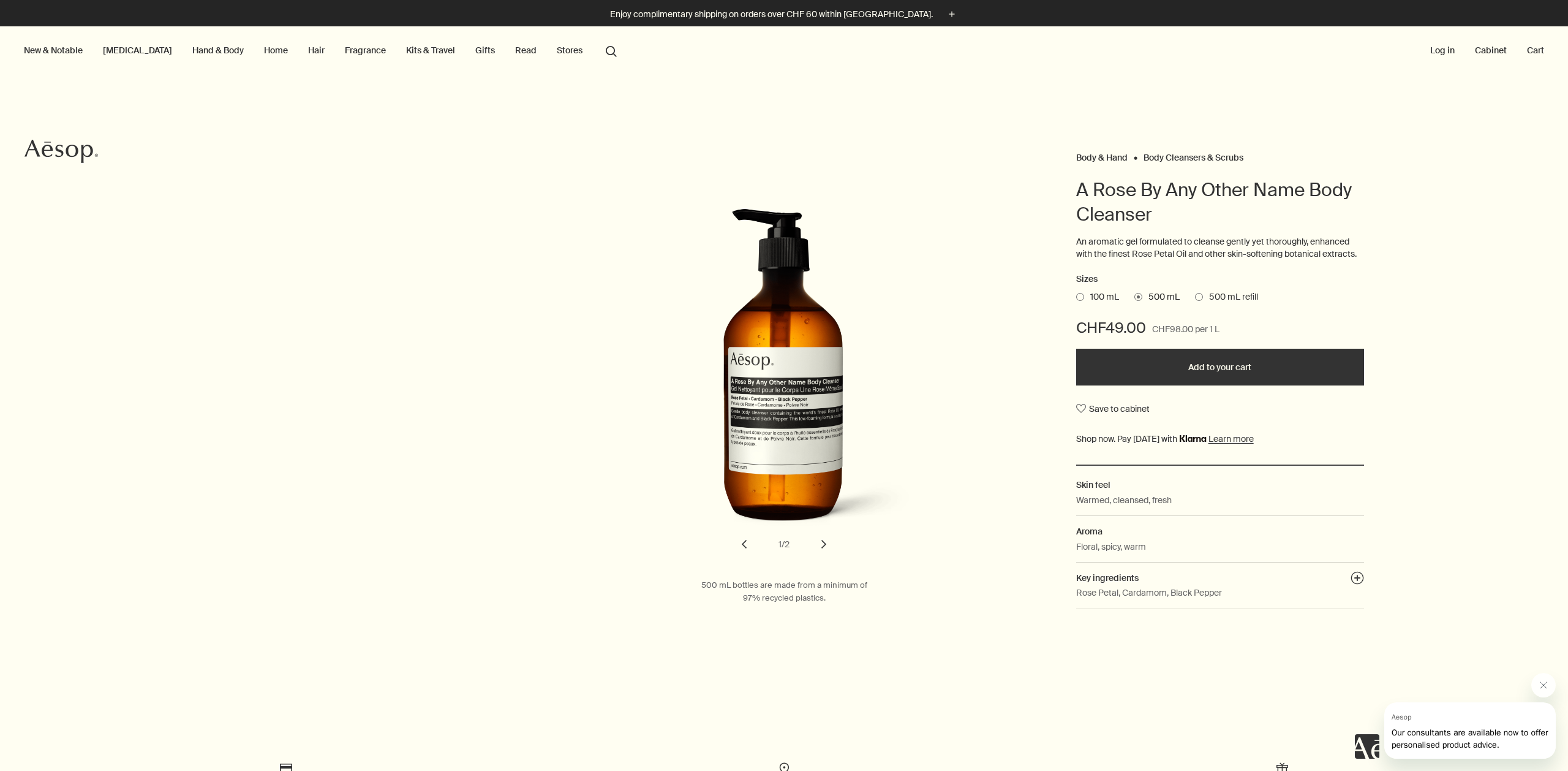 click on "An aromatic gel formulated to cleanse gently yet thoroughly, enhanced with the finest Rose Petal Oil and other skin-softening botanical extracts." at bounding box center (1220, 248) 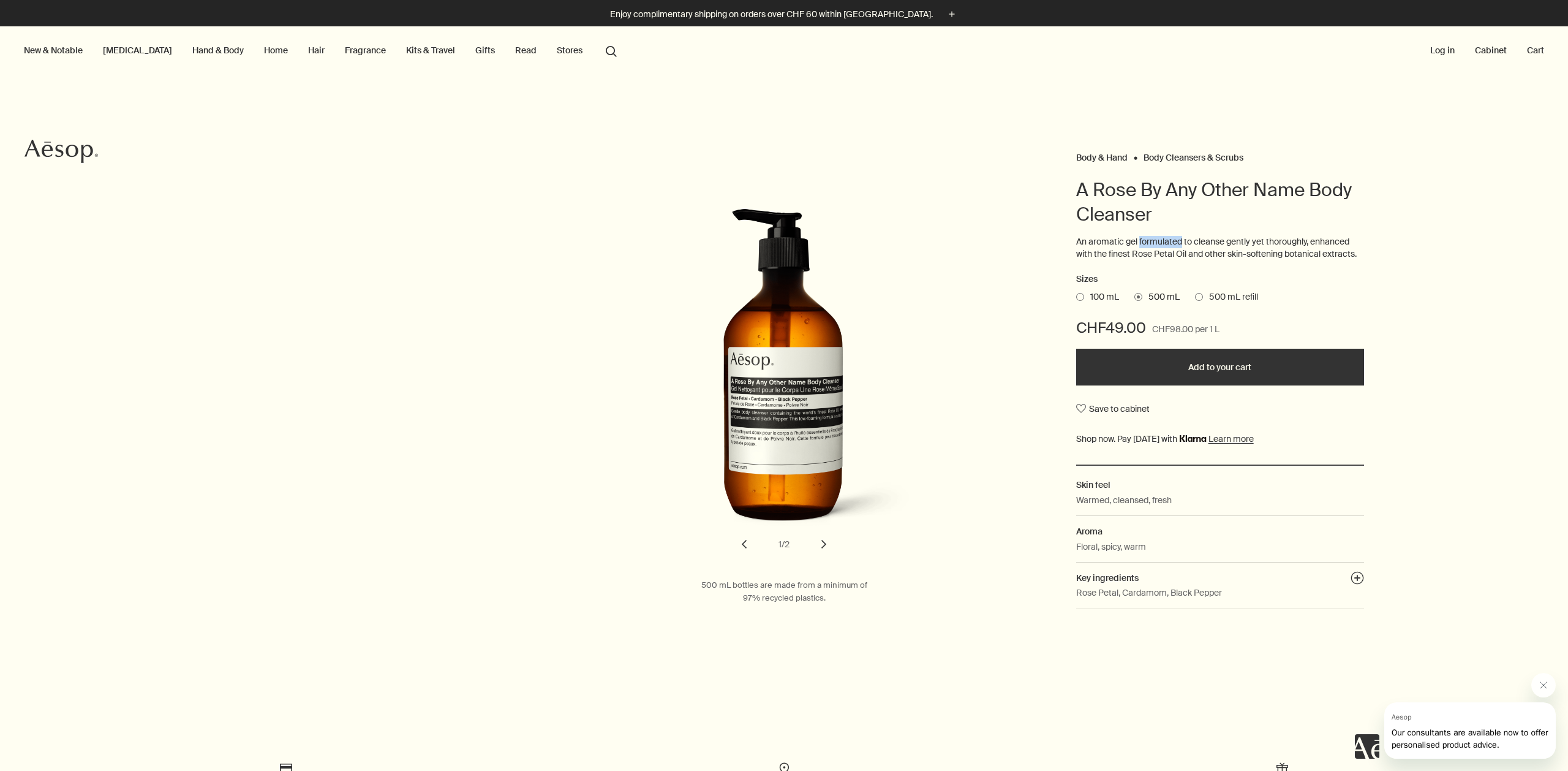 click on "An aromatic gel formulated to cleanse gently yet thoroughly, enhanced with the finest Rose Petal Oil and other skin-softening botanical extracts." at bounding box center (1220, 248) 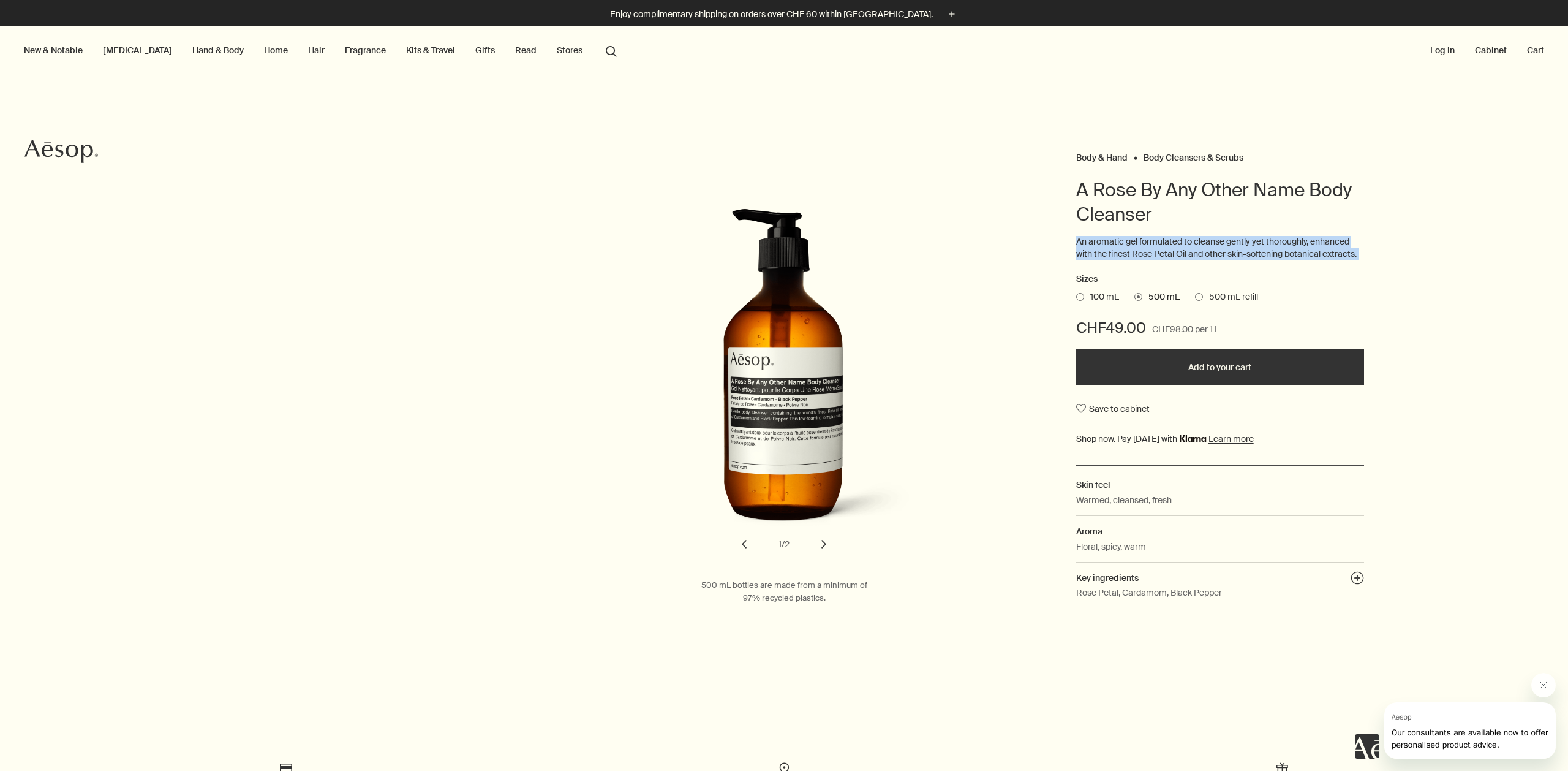 click on "An aromatic gel formulated to cleanse gently yet thoroughly, enhanced with the finest Rose Petal Oil and other skin-softening botanical extracts." at bounding box center (1220, 248) 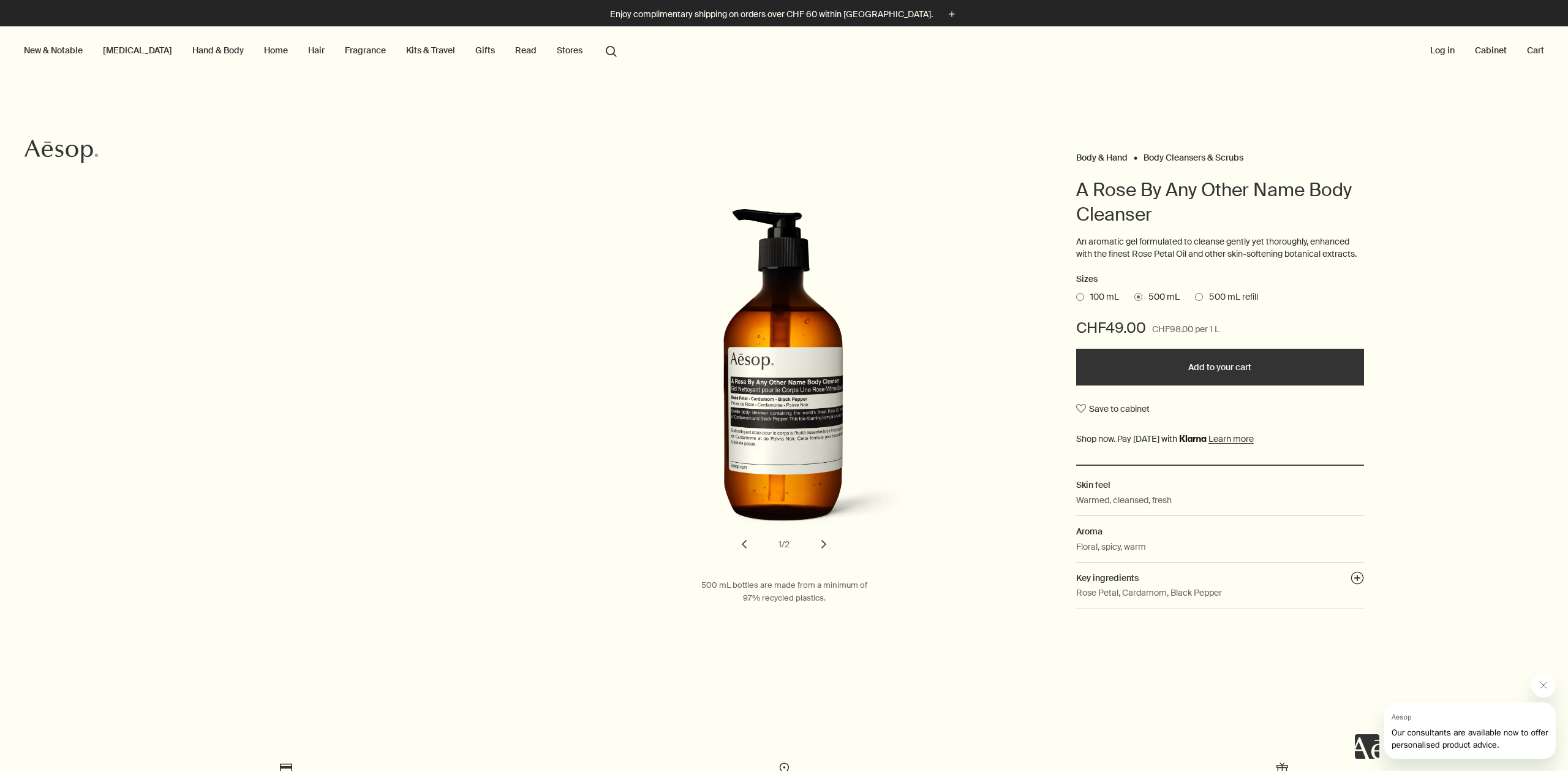 click on "An aromatic gel formulated to cleanse gently yet thoroughly, enhanced with the finest Rose Petal Oil and other skin-softening botanical extracts." at bounding box center [1220, 248] 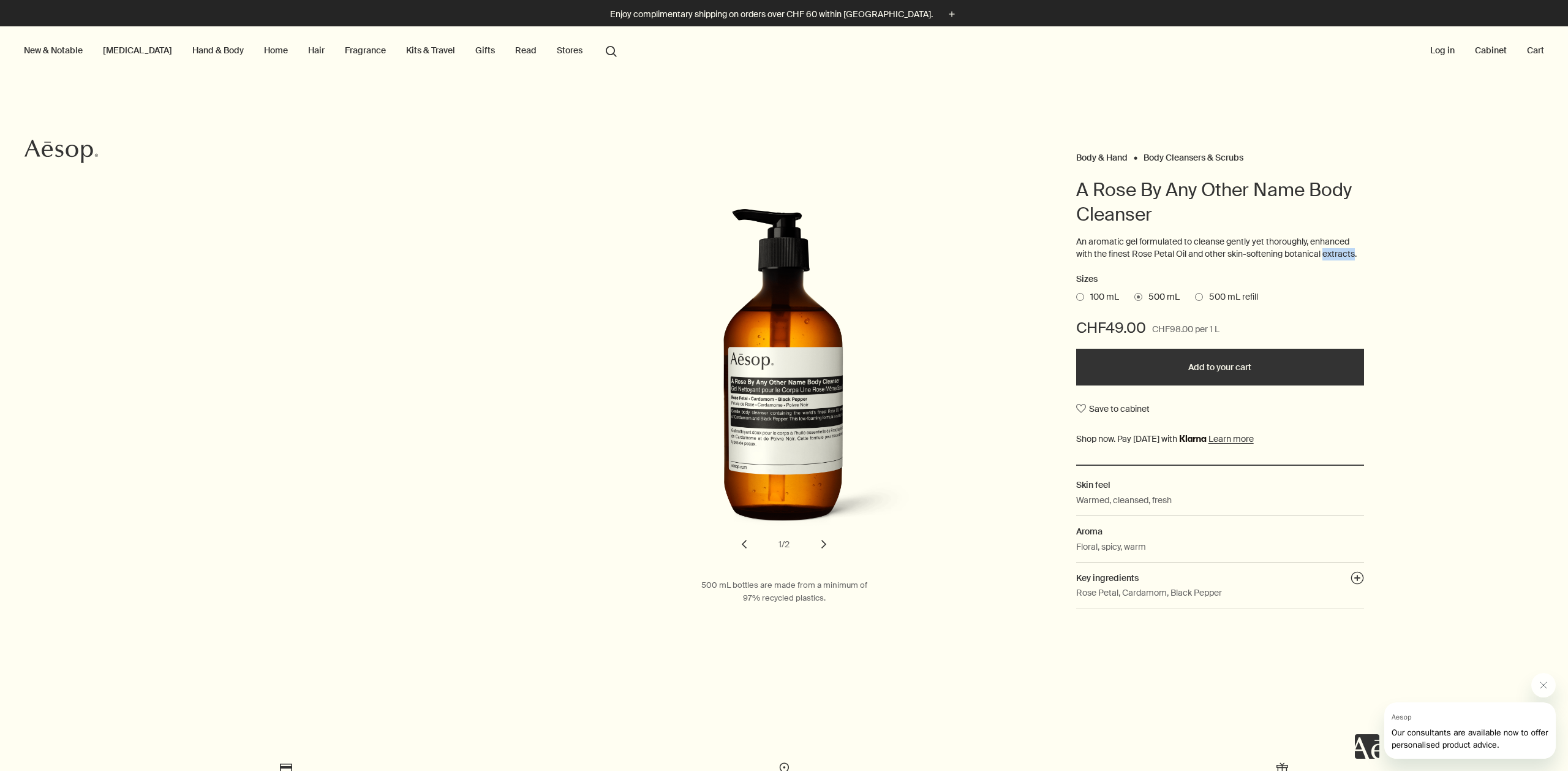 click on "An aromatic gel formulated to cleanse gently yet thoroughly, enhanced with the finest Rose Petal Oil and other skin-softening botanical extracts." at bounding box center [1220, 248] 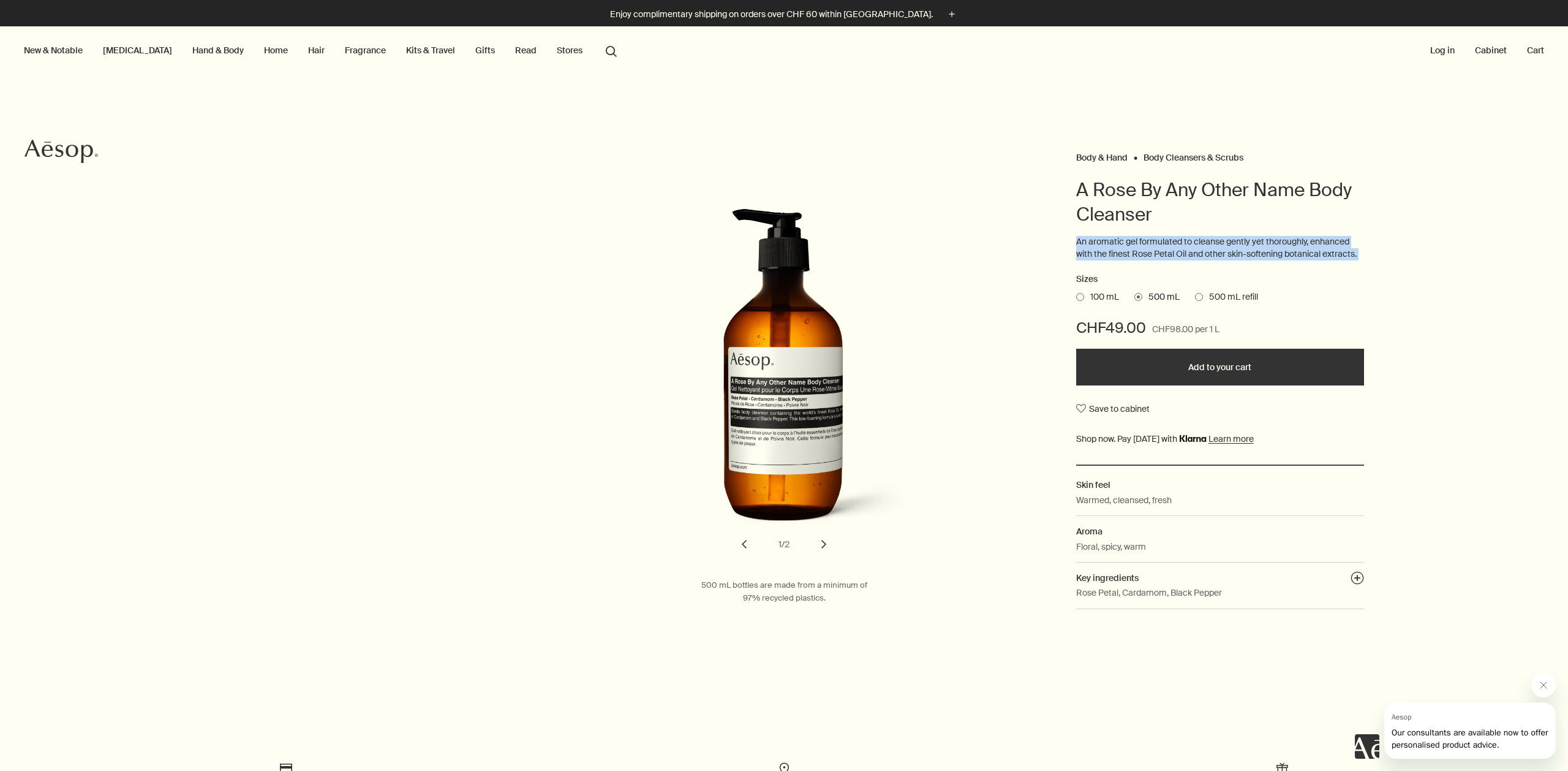 click on "An aromatic gel formulated to cleanse gently yet thoroughly, enhanced with the finest Rose Petal Oil and other skin-softening botanical extracts." at bounding box center (1220, 248) 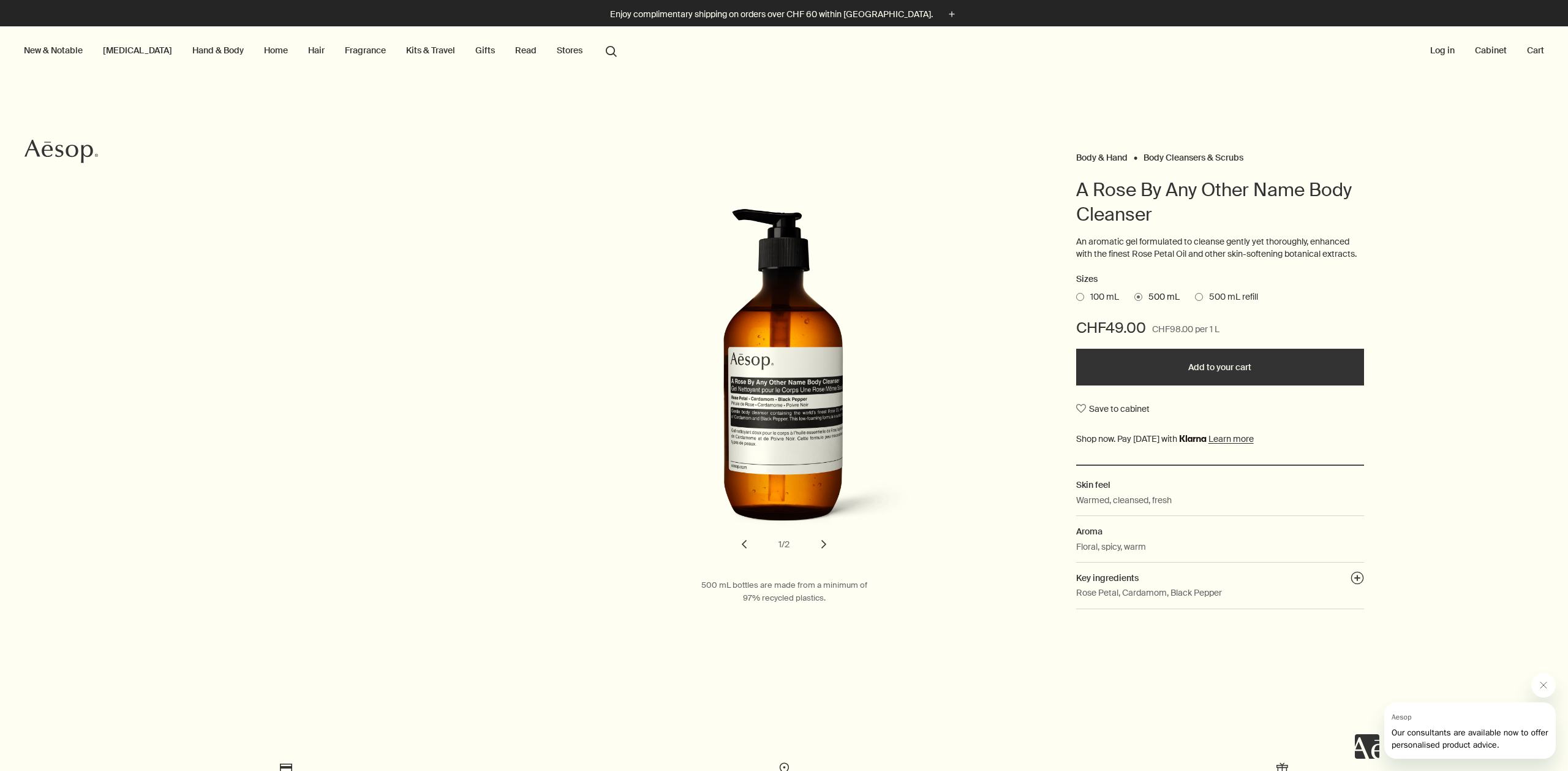click on "An aromatic gel formulated to cleanse gently yet thoroughly, enhanced with the finest Rose Petal Oil and other skin-softening botanical extracts." at bounding box center (1220, 248) 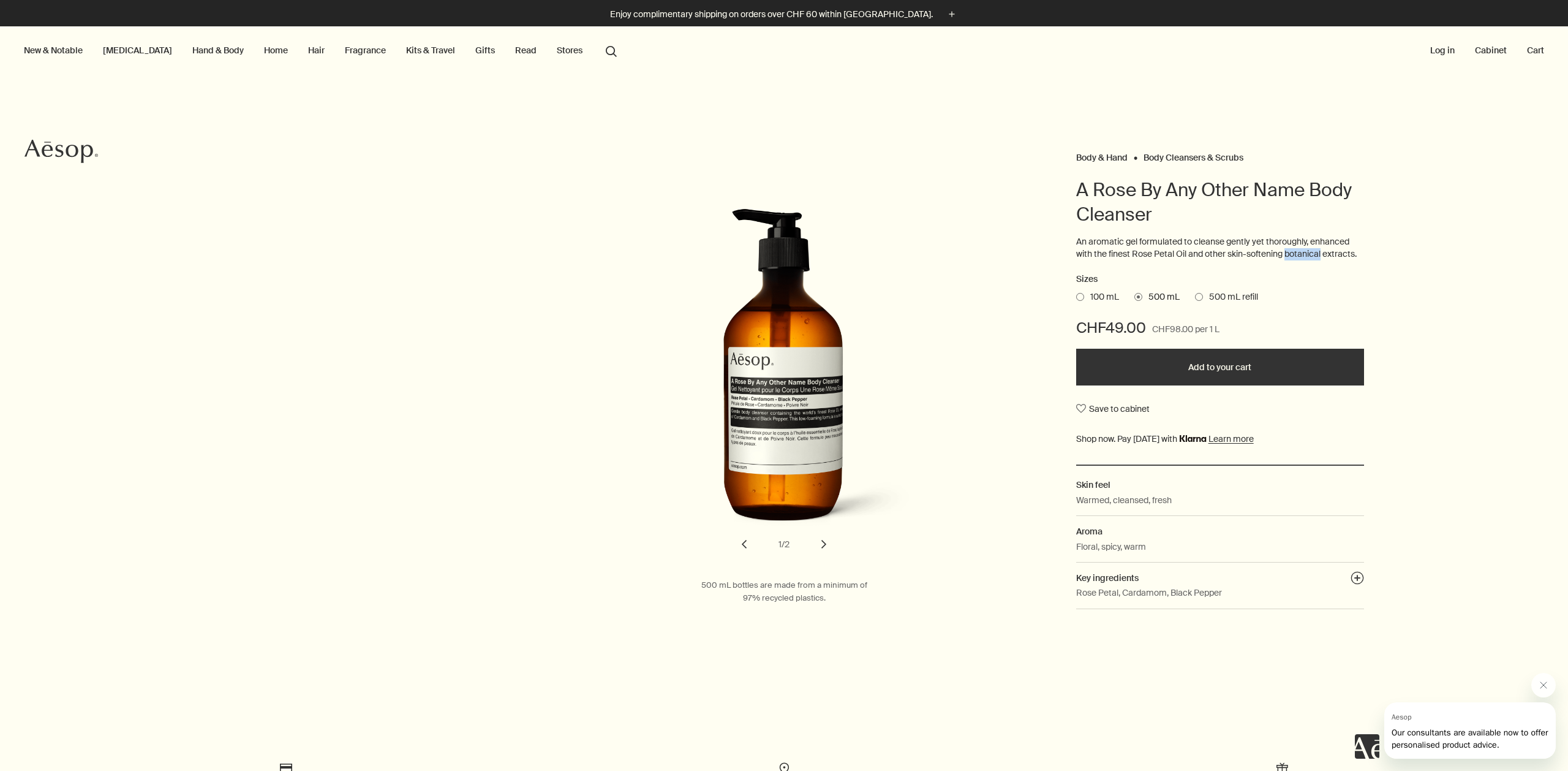click on "An aromatic gel formulated to cleanse gently yet thoroughly, enhanced with the finest Rose Petal Oil and other skin-softening botanical extracts." at bounding box center (1220, 248) 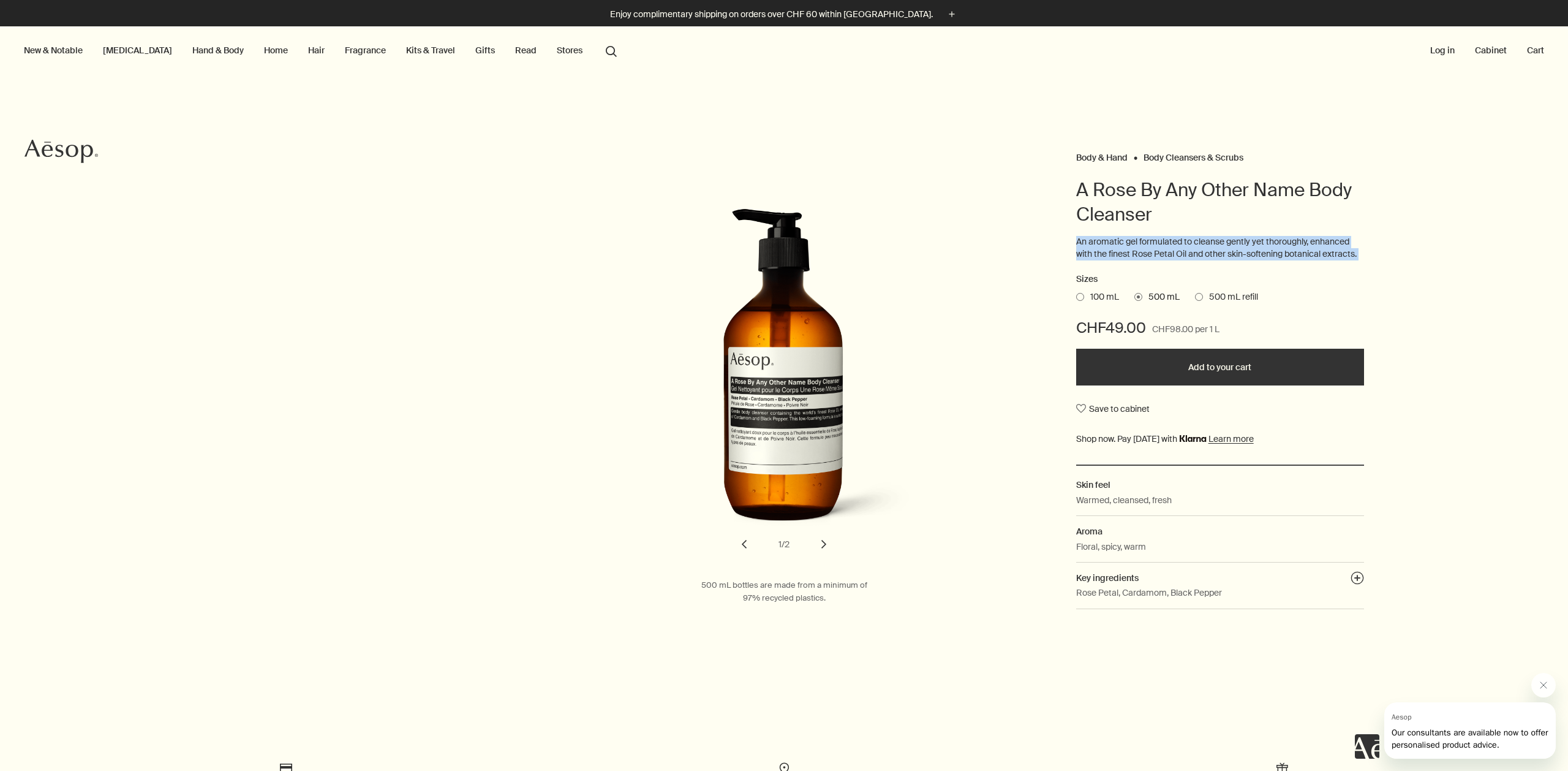 click on "An aromatic gel formulated to cleanse gently yet thoroughly, enhanced with the finest Rose Petal Oil and other skin-softening botanical extracts." at bounding box center (1220, 248) 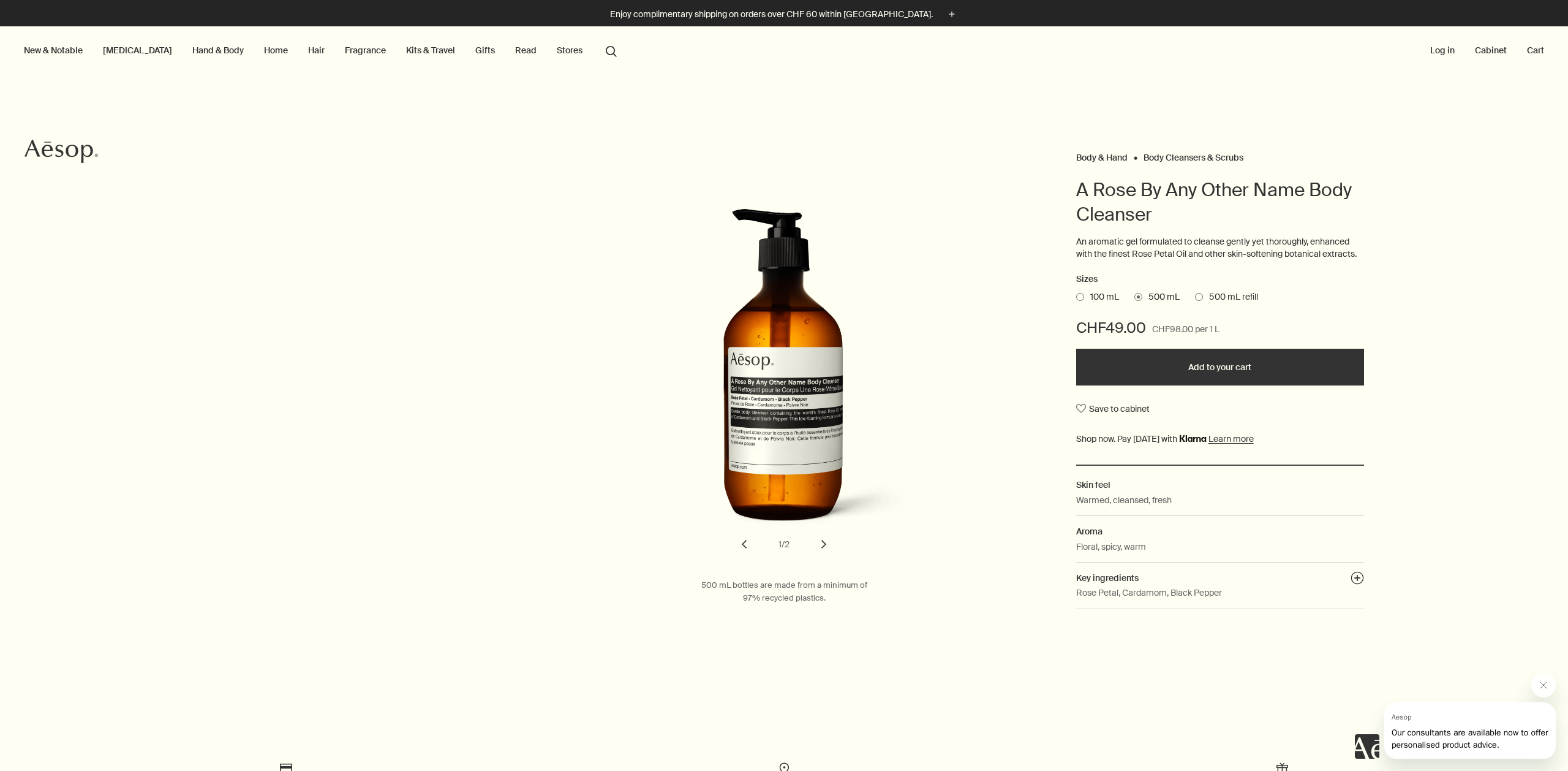 click on "Body & Hand Body Cleansers & Scrubs A Rose By Any Other Name Body Cleanser An aromatic gel formulated to cleanse gently yet thoroughly, enhanced with the finest Rose Petal Oil and other skin-softening botanical extracts. Sizes 100 mL 500 mL 500 mL refill CHF49.00 CHF98.00   per   1   L   Add to your cart Save to cabinet Skin feel Warmed, cleansed, fresh Aroma Floral, spicy, warm Key ingredients plusAndCloseWithCircle Rose Petal, Cardamom, Black Pepper" at bounding box center [1272, 383] 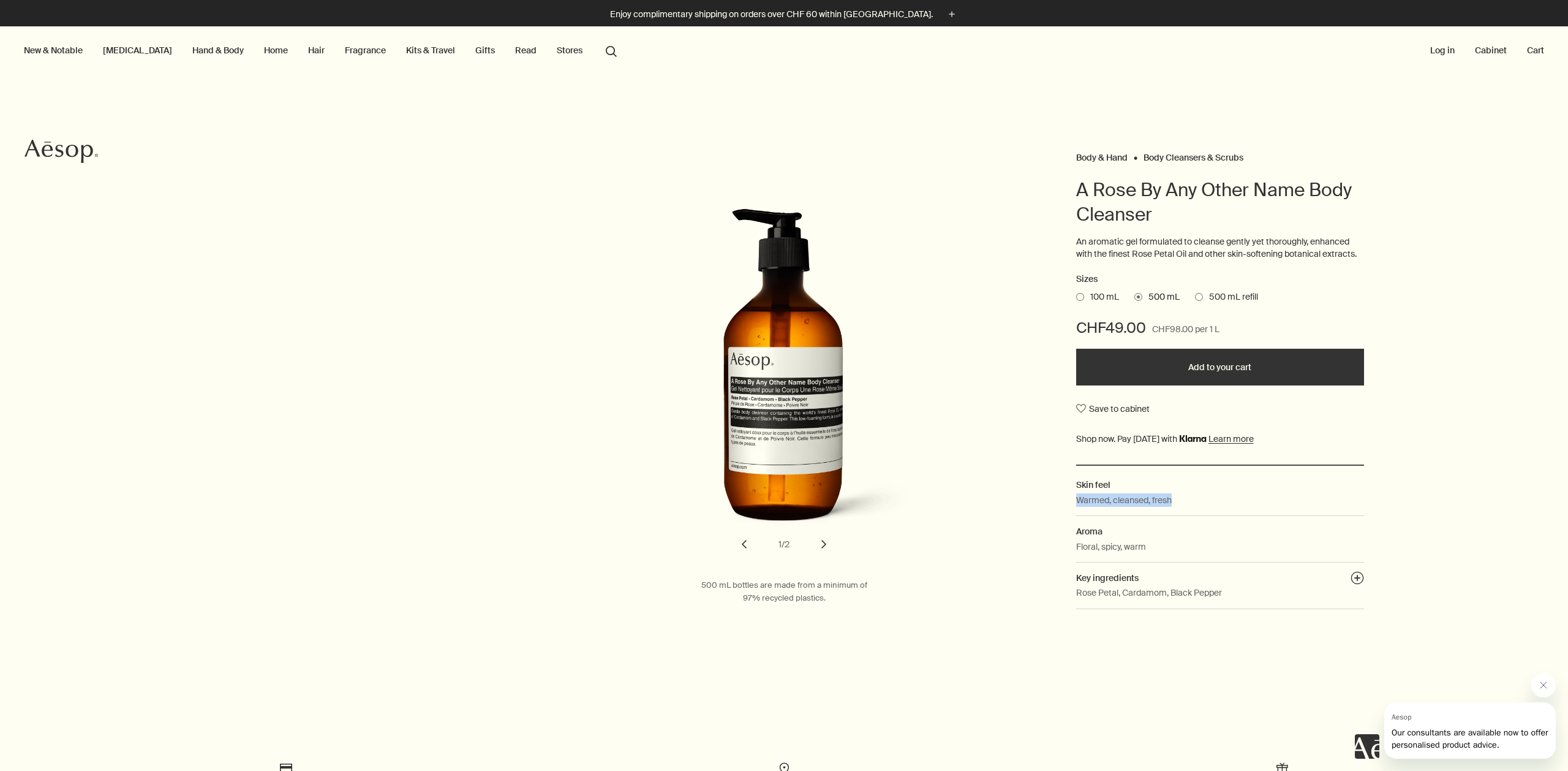 drag, startPoint x: 1181, startPoint y: 498, endPoint x: 1153, endPoint y: 483, distance: 32 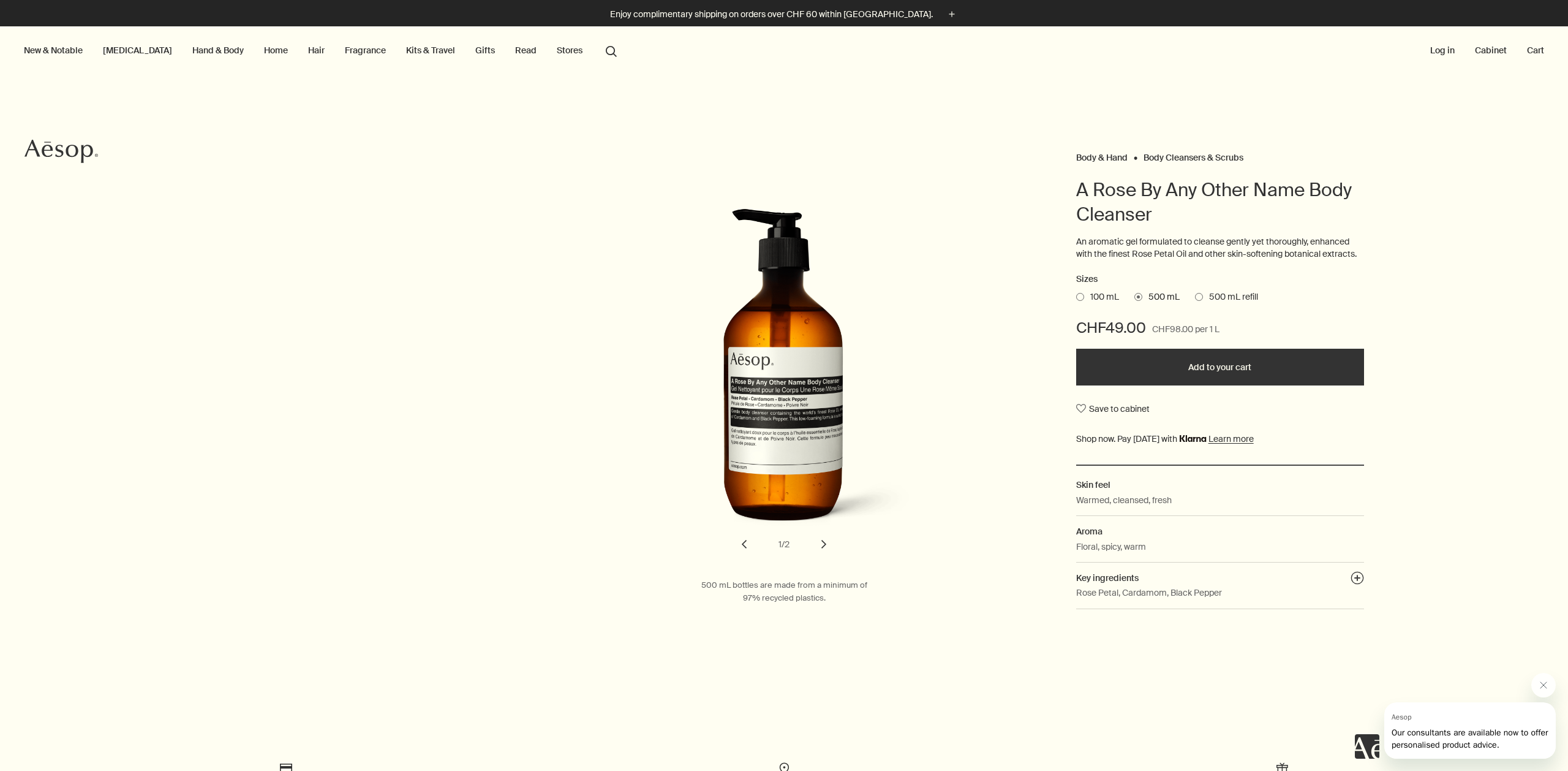 click on "Aroma" at bounding box center (1220, 527) 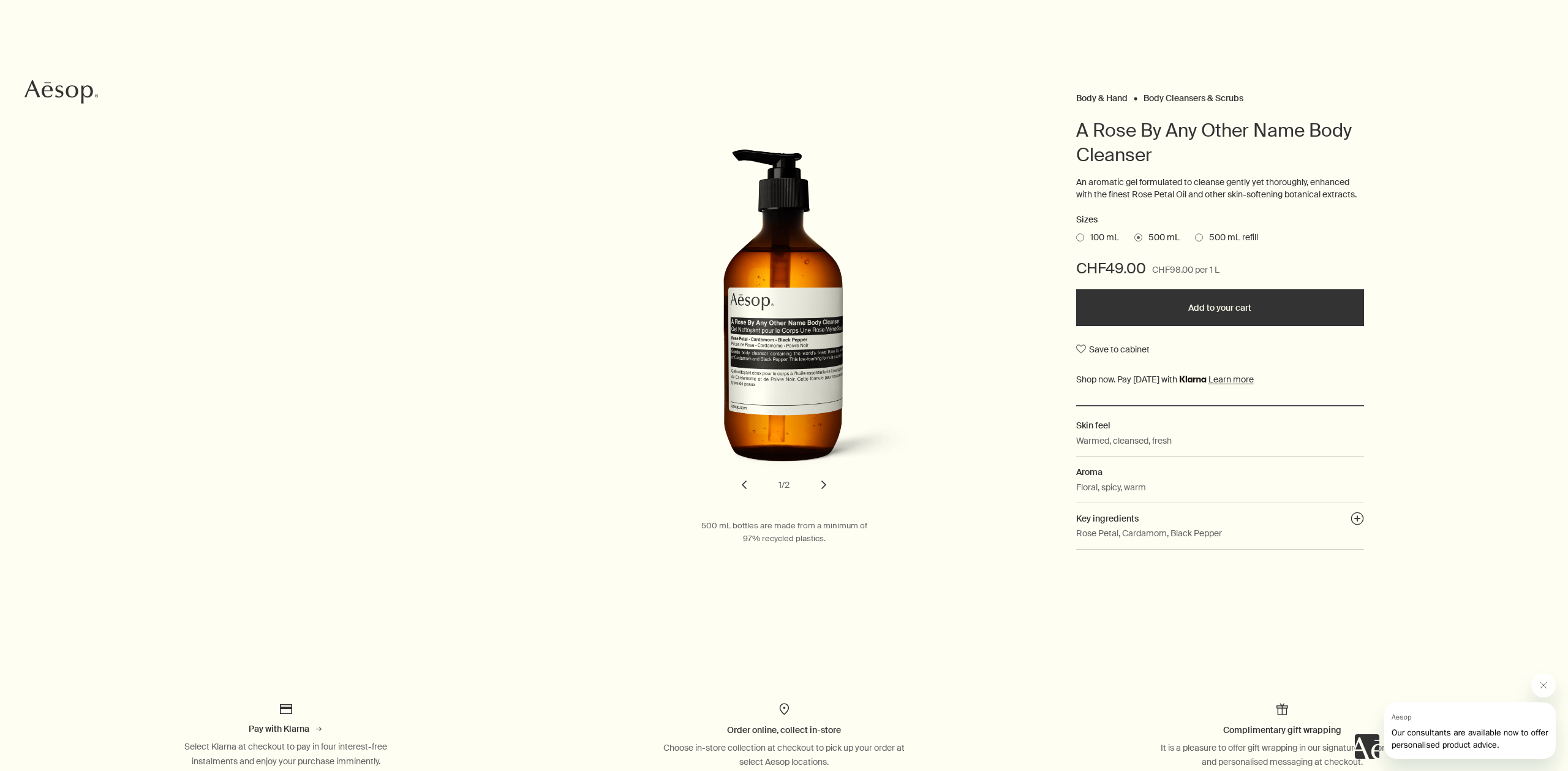 scroll, scrollTop: 61, scrollLeft: 0, axis: vertical 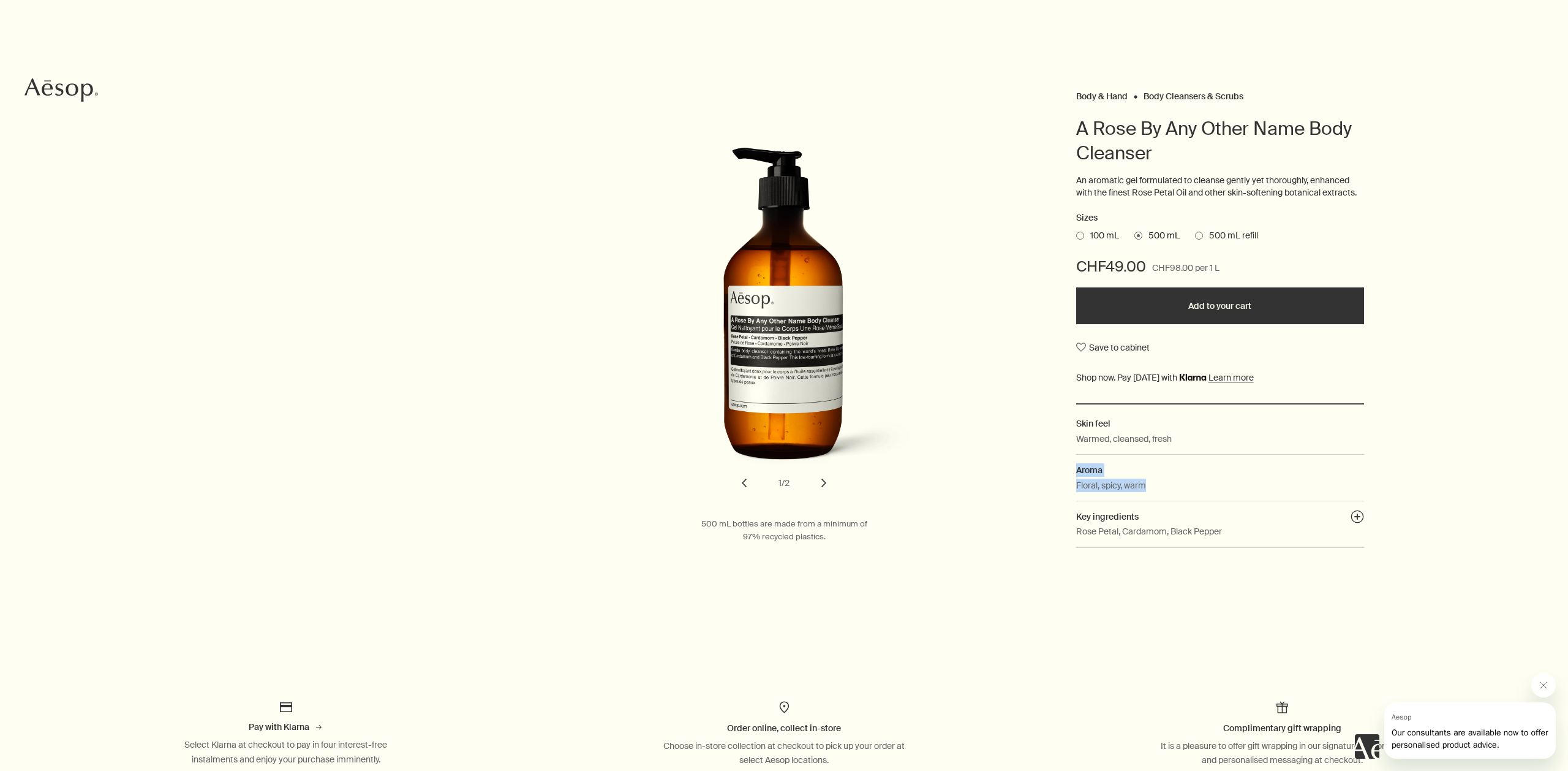drag, startPoint x: 1155, startPoint y: 480, endPoint x: 1158, endPoint y: 455, distance: 25.179357 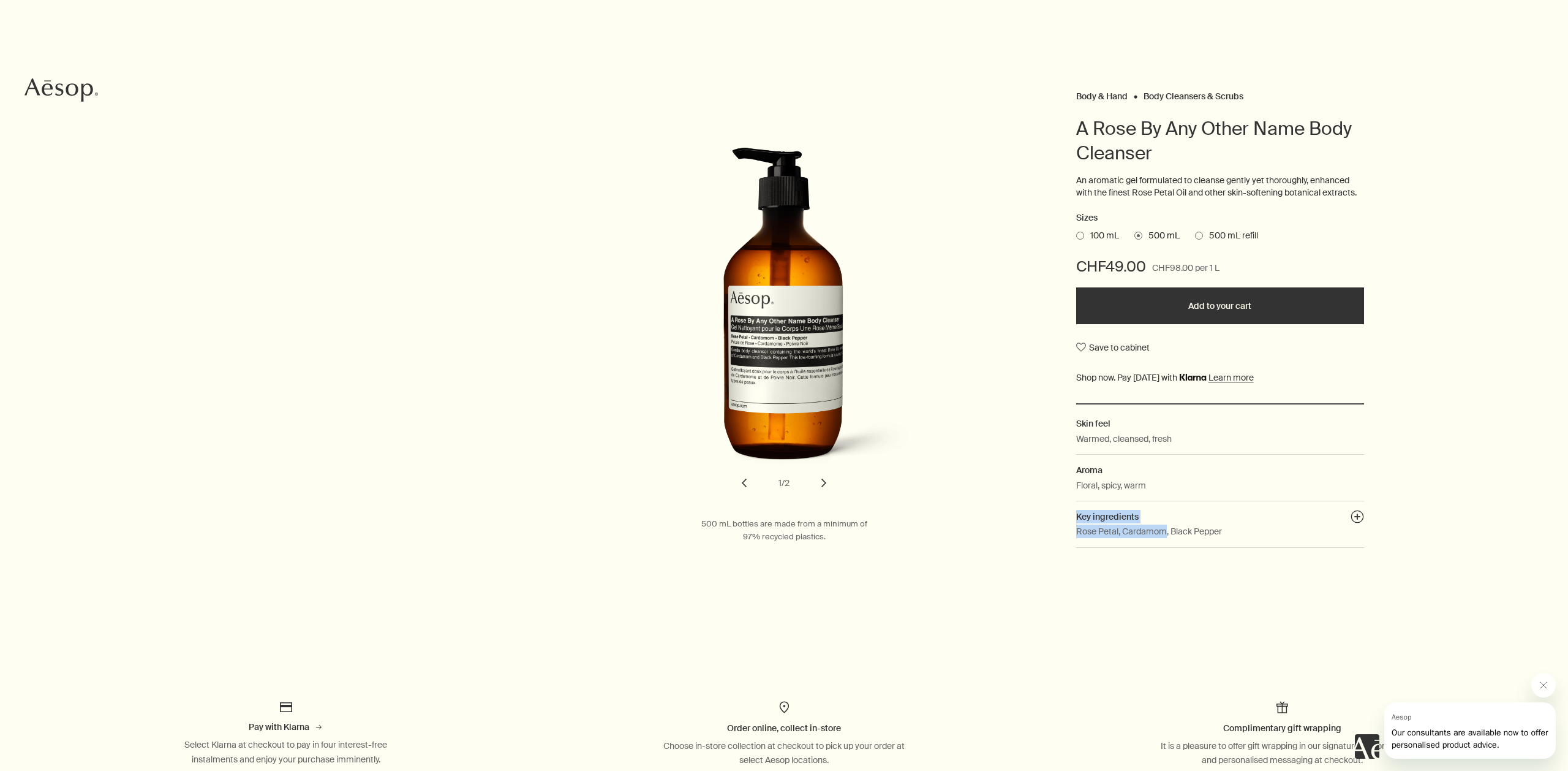 drag, startPoint x: 1167, startPoint y: 531, endPoint x: 1169, endPoint y: 490, distance: 41.04875 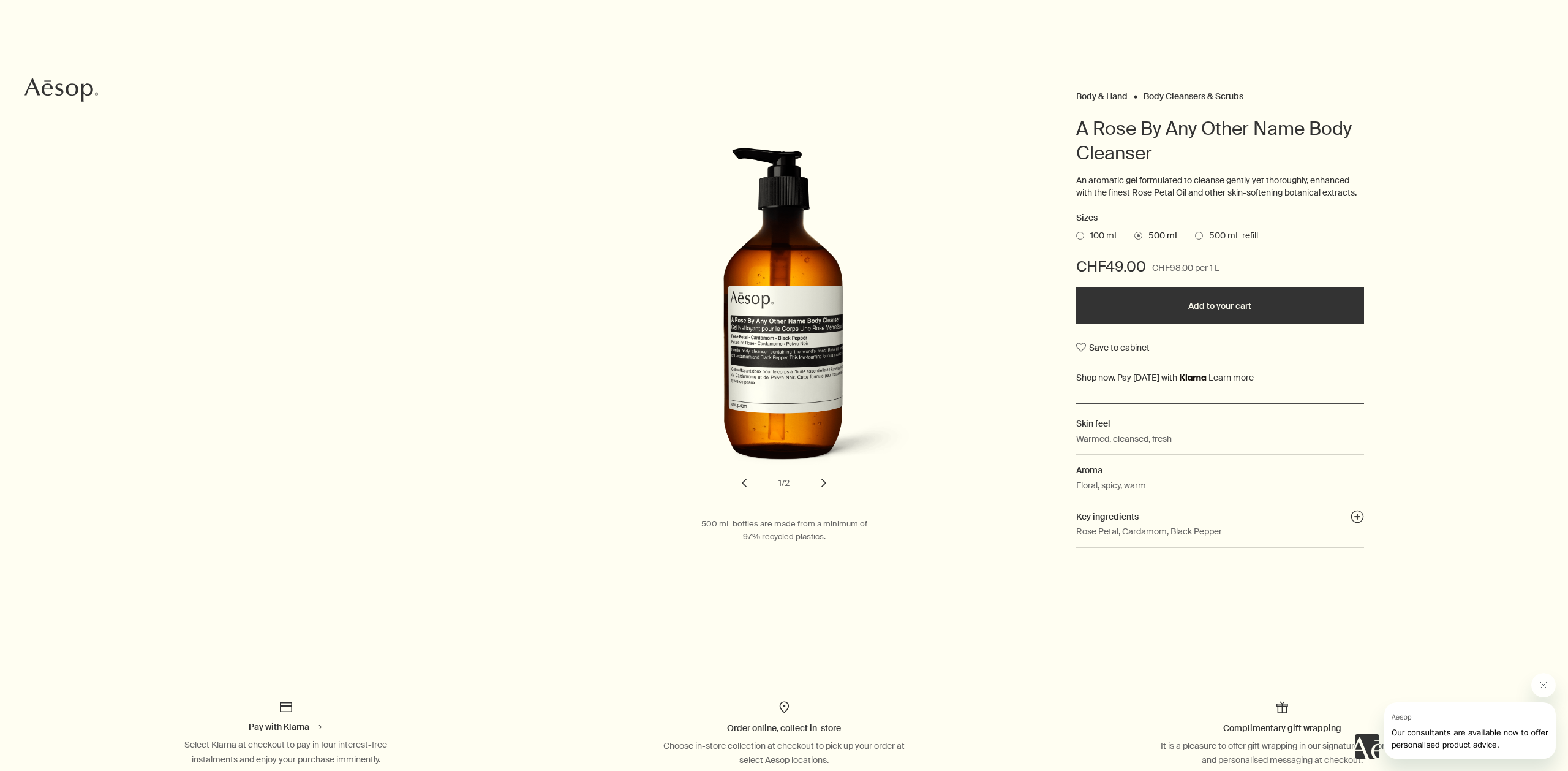 click on "Floral, spicy, warm" at bounding box center [1220, 490] 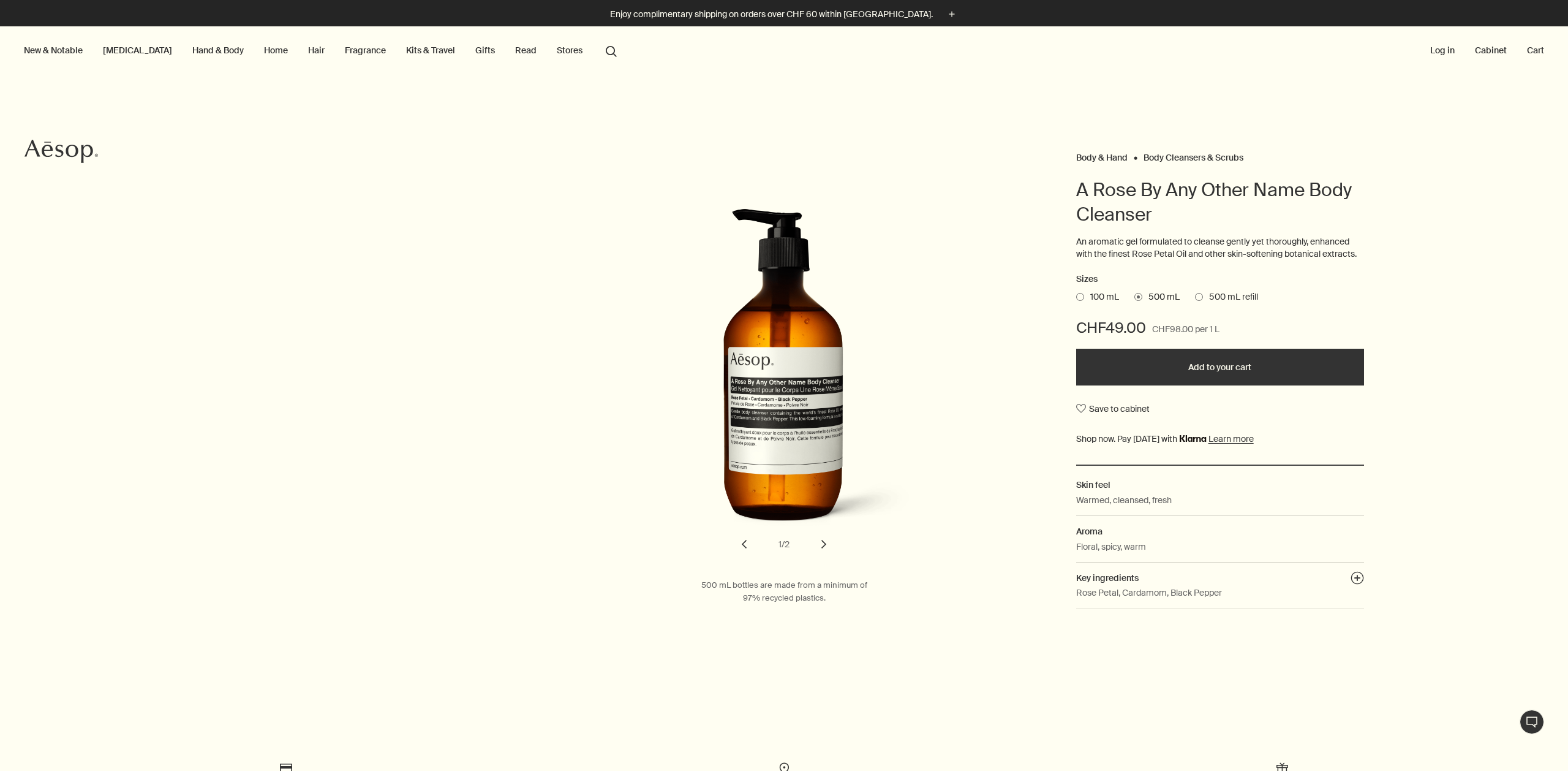 scroll, scrollTop: 0, scrollLeft: 0, axis: both 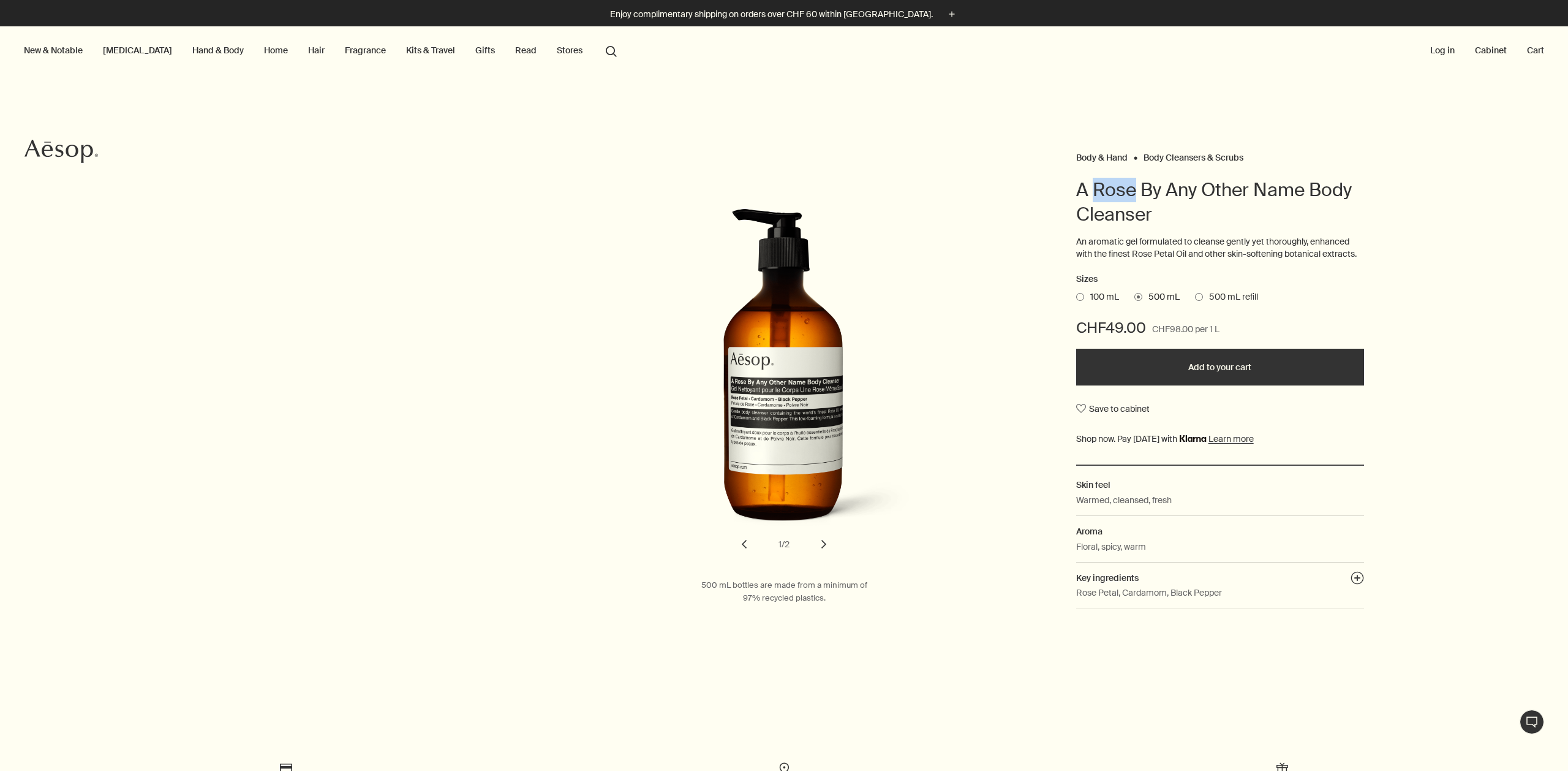 click on "A Rose By Any Other Name Body Cleanser" at bounding box center (1220, 202) 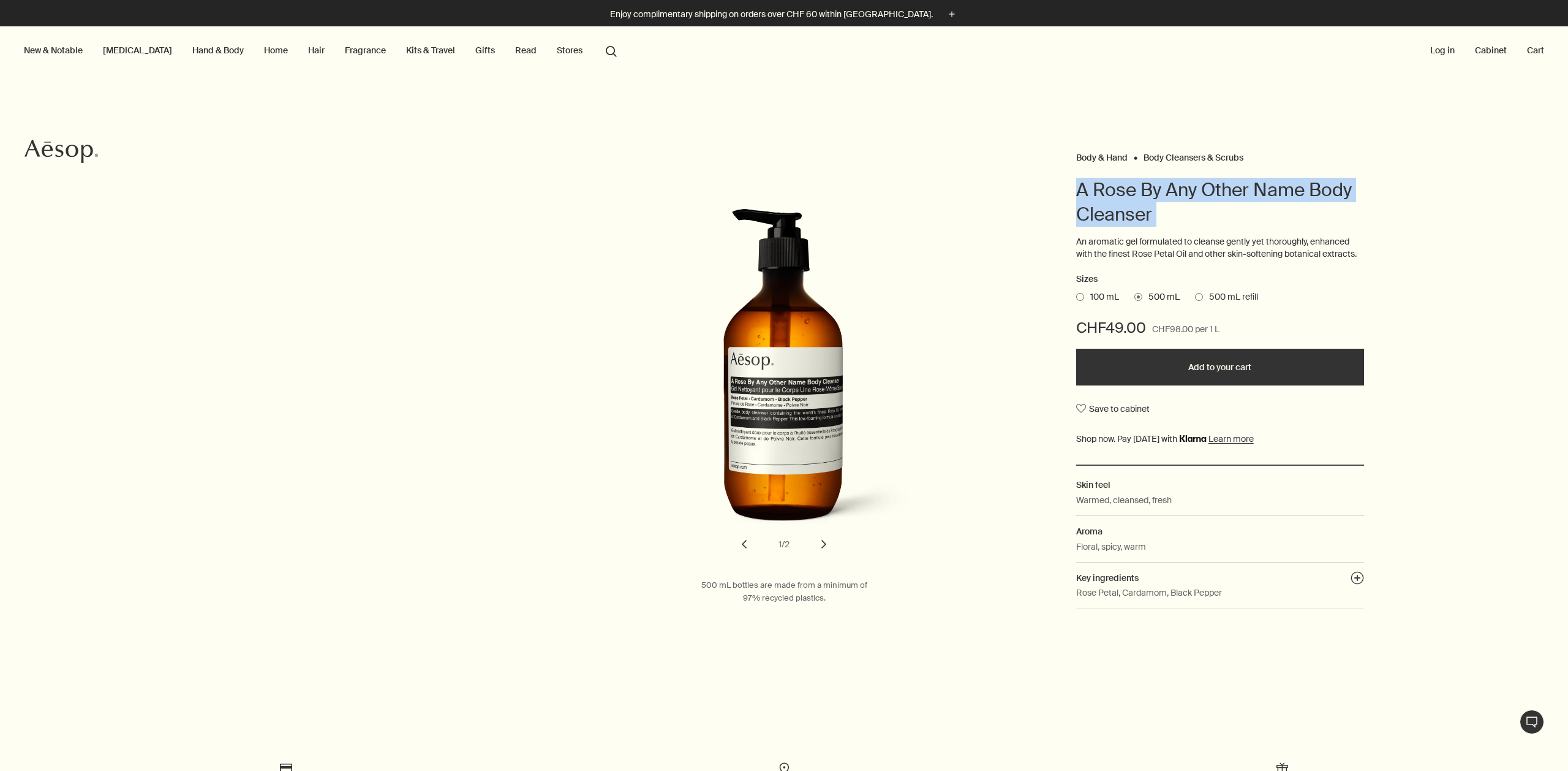click on "A Rose By Any Other Name Body Cleanser" at bounding box center [1220, 202] 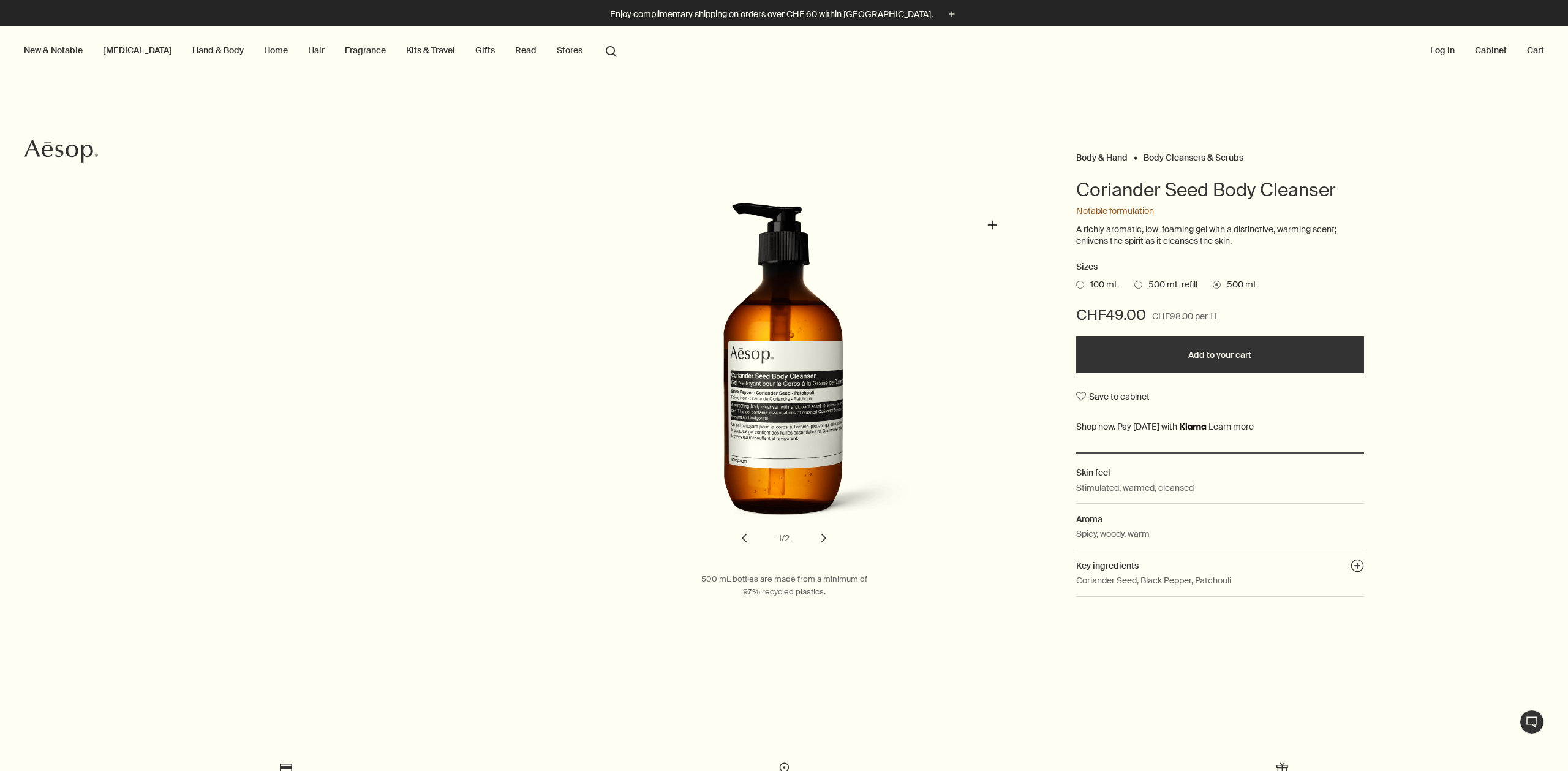 scroll, scrollTop: 0, scrollLeft: 0, axis: both 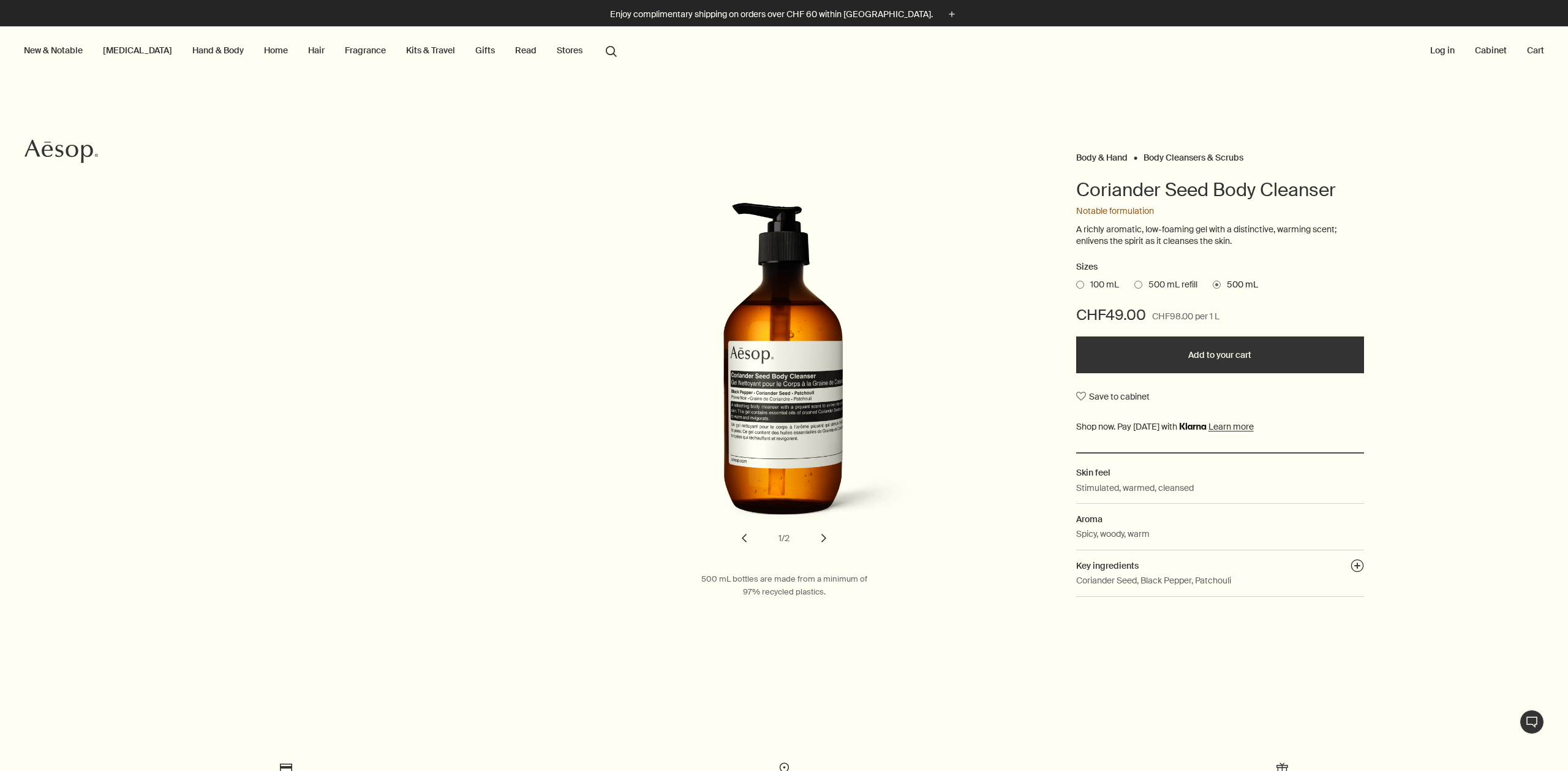 click on "Coriander Seed Body Cleanser" at bounding box center (1220, 190) 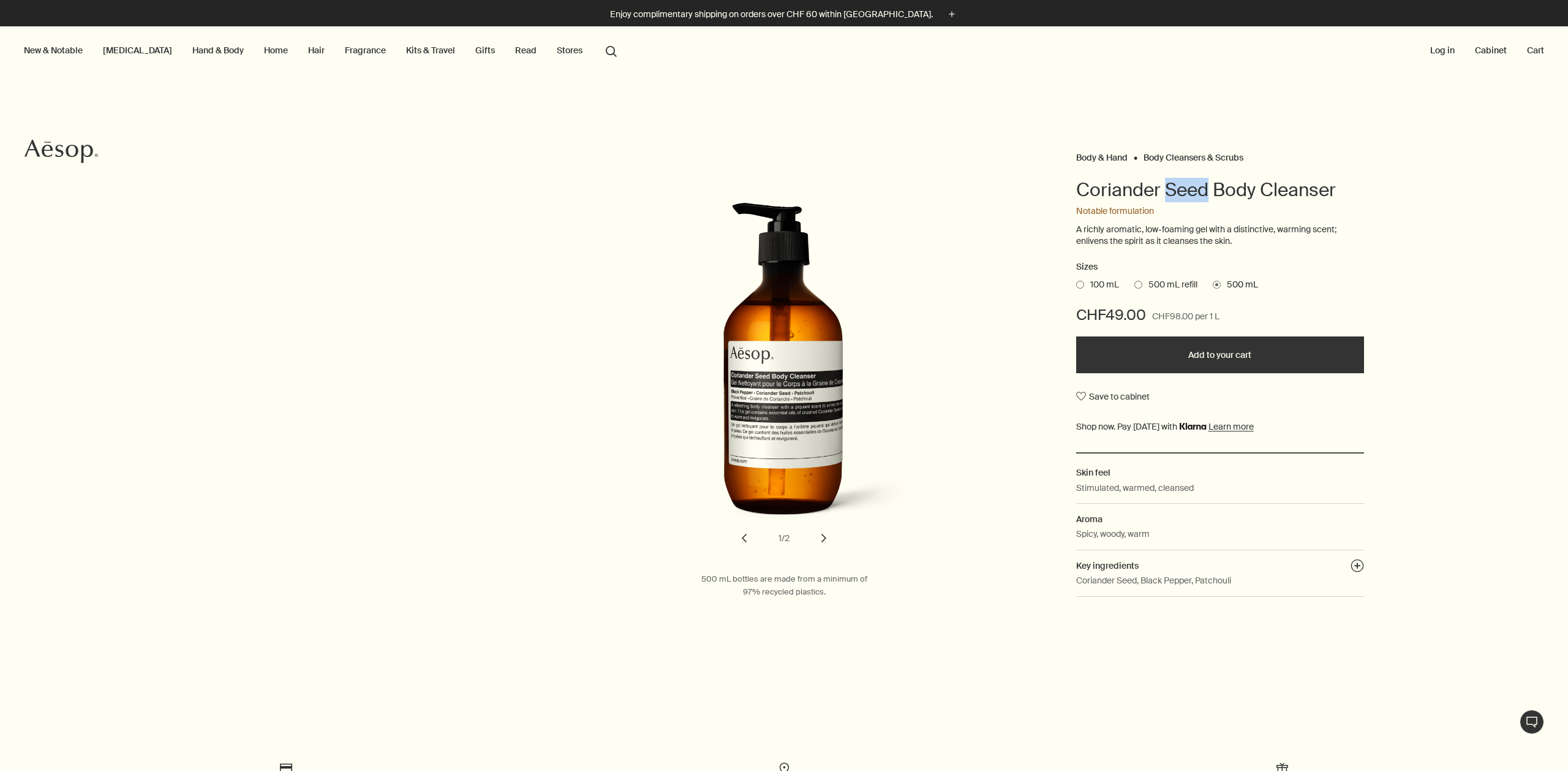 click on "Coriander Seed Body Cleanser" at bounding box center (1220, 190) 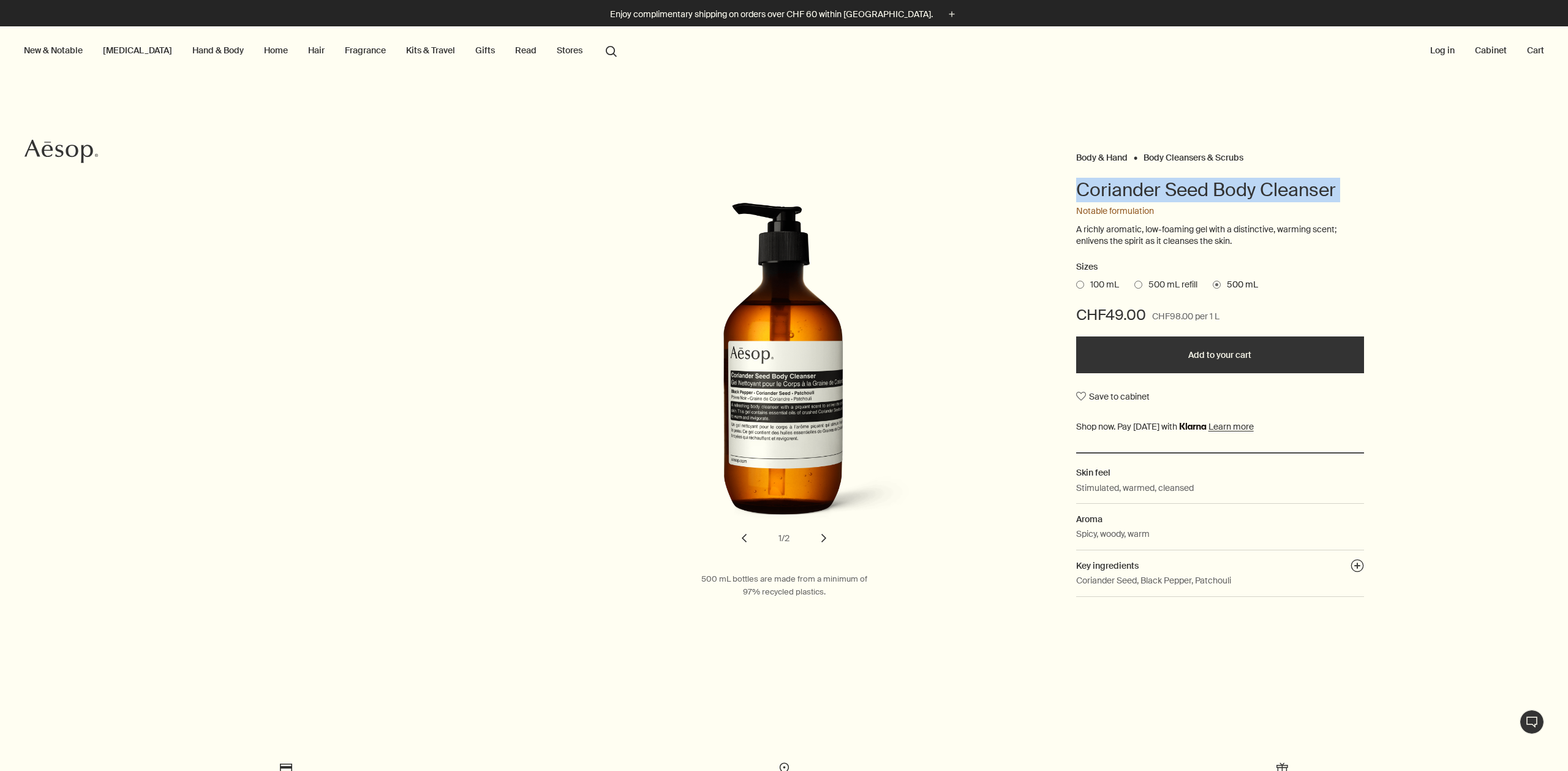 click on "Coriander Seed Body Cleanser" at bounding box center [1220, 190] 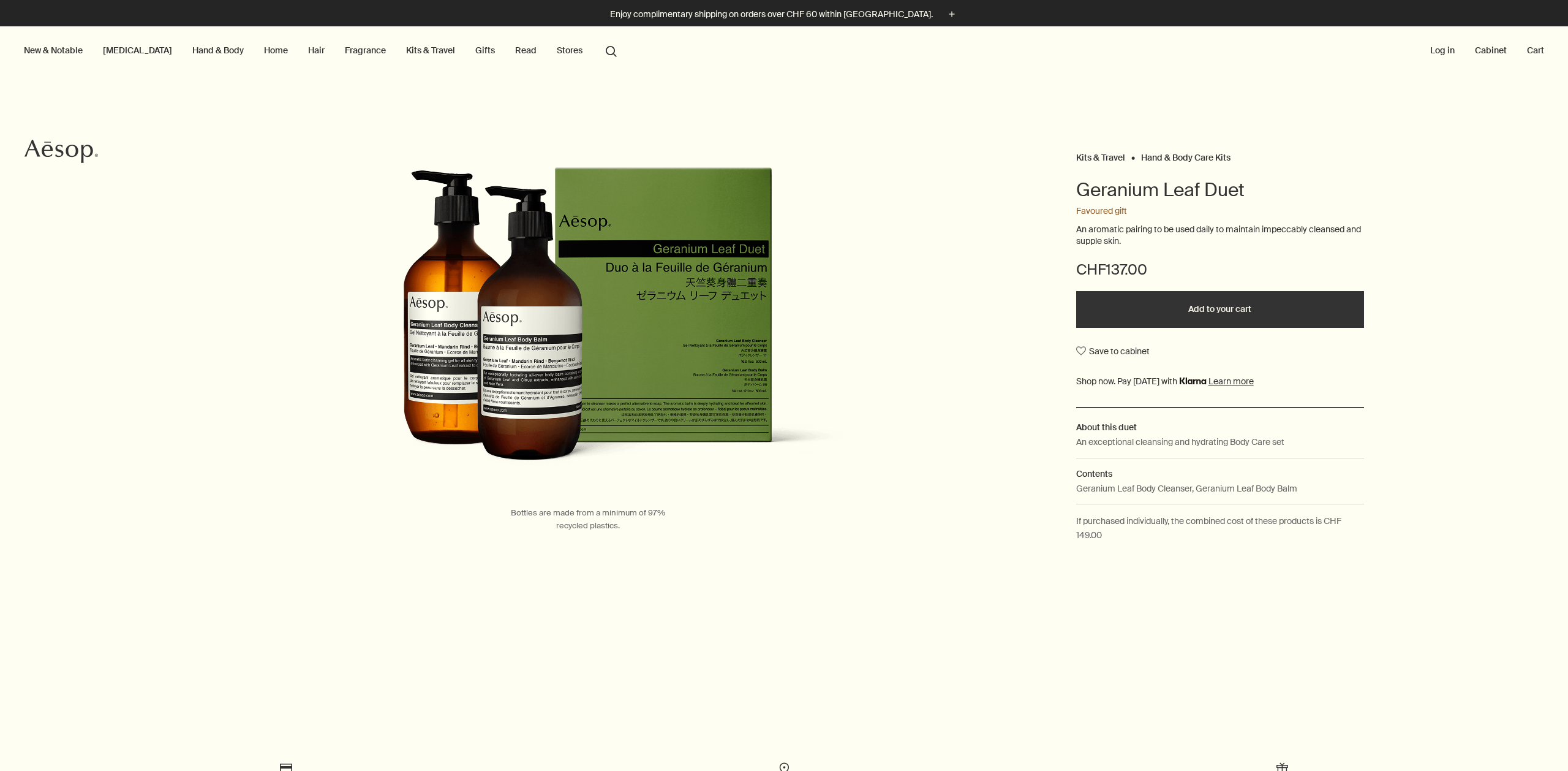 scroll, scrollTop: 0, scrollLeft: 0, axis: both 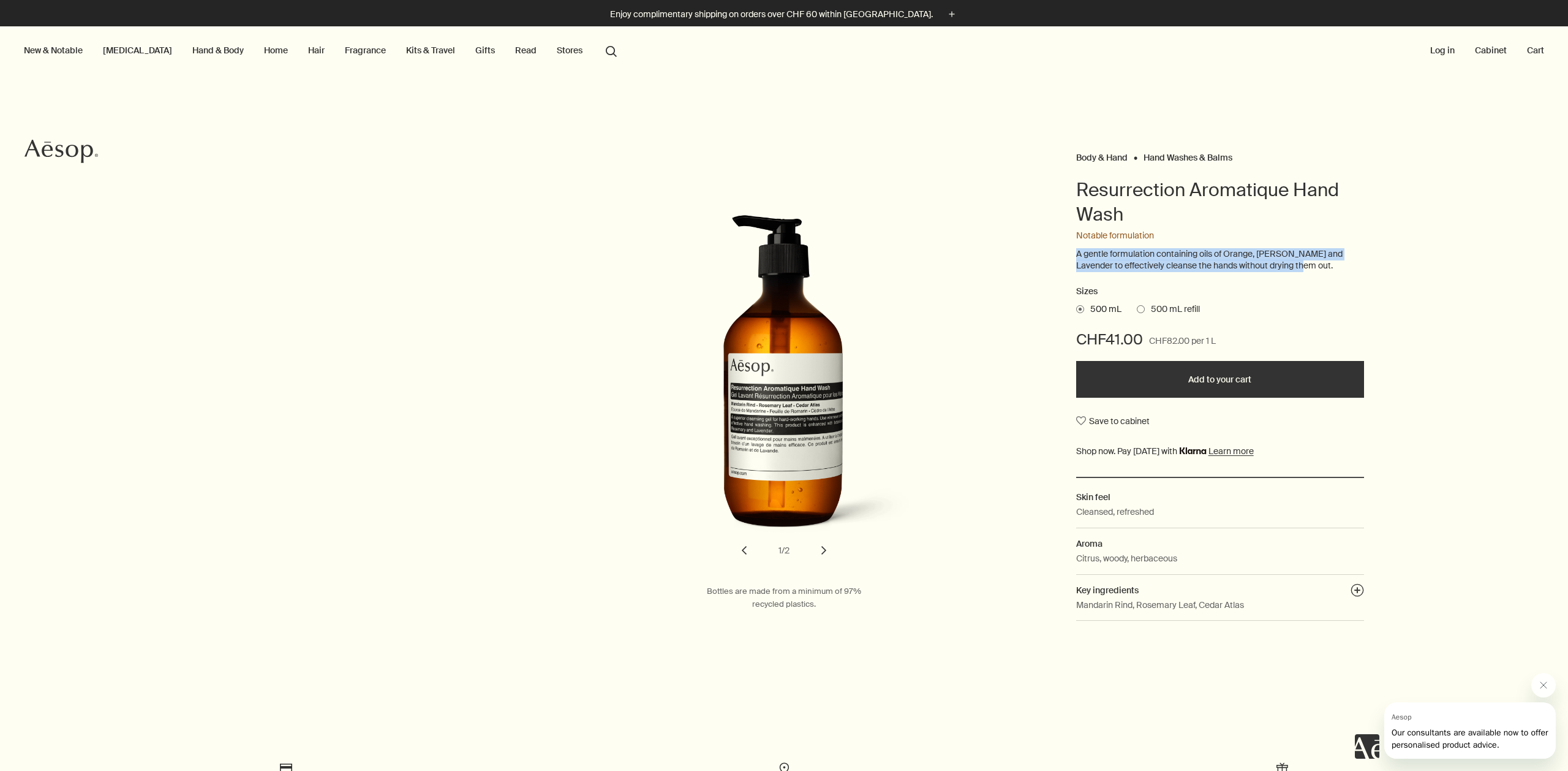 drag, startPoint x: 1296, startPoint y: 257, endPoint x: 1405, endPoint y: 272, distance: 110.02727 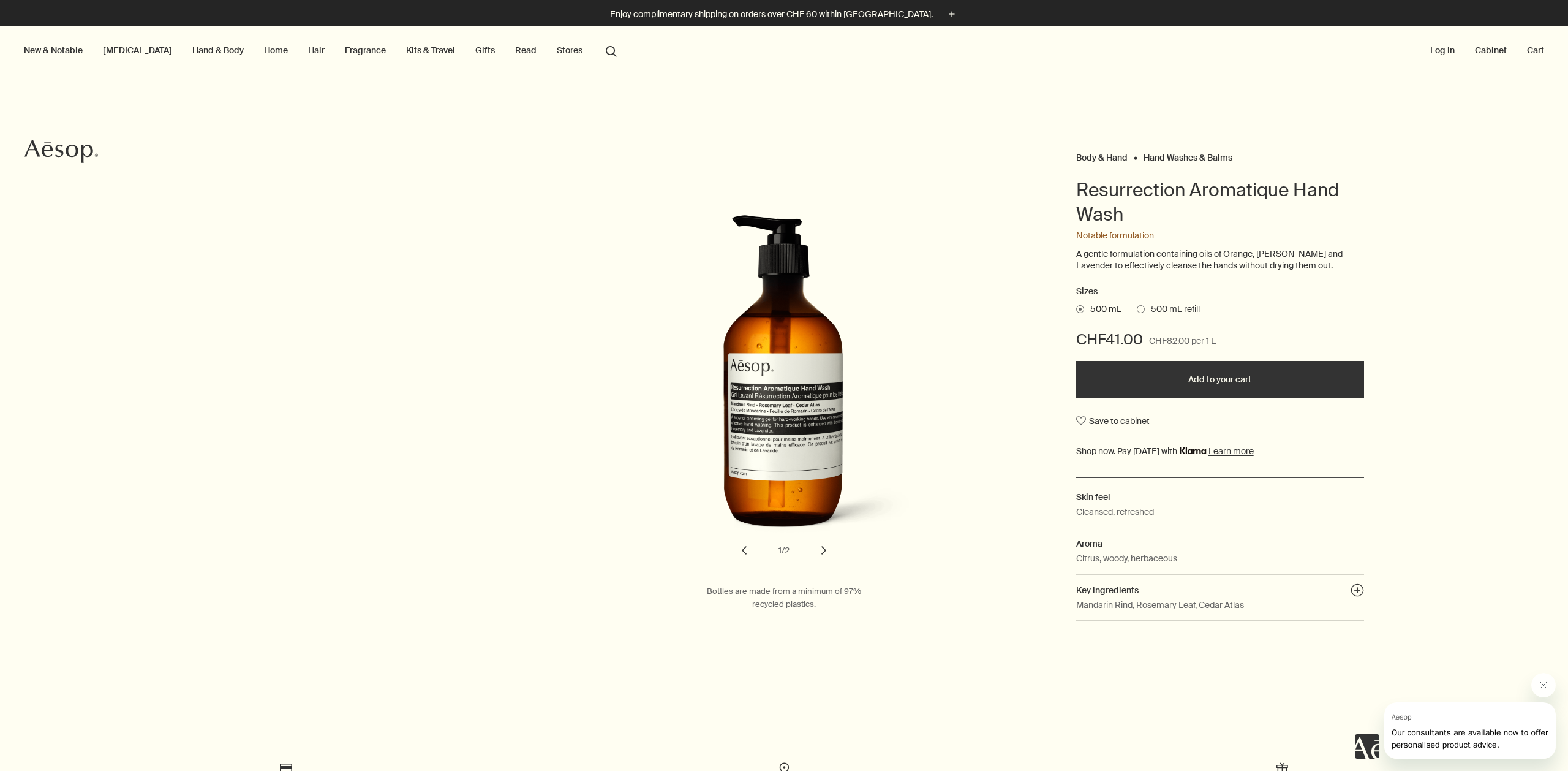 click on "Body & Hand Hand Washes & Balms Resurrection Aromatique Hand Wash Notable formulation A gentle formulation containing oils of Orange, Rosemary and Lavender to effectively cleanse the hands without drying them out. Sizes 500 mL 500 mL refill CHF41.00 CHF82.00   per   1   L   Add to your cart Save to cabinet Skin feel Cleansed, refreshed Aroma Citrus, woody, herbaceous Key ingredients plusAndCloseWithCircle Mandarin Rind, Rosemary Leaf, Cedar Atlas" at bounding box center (1272, 389) 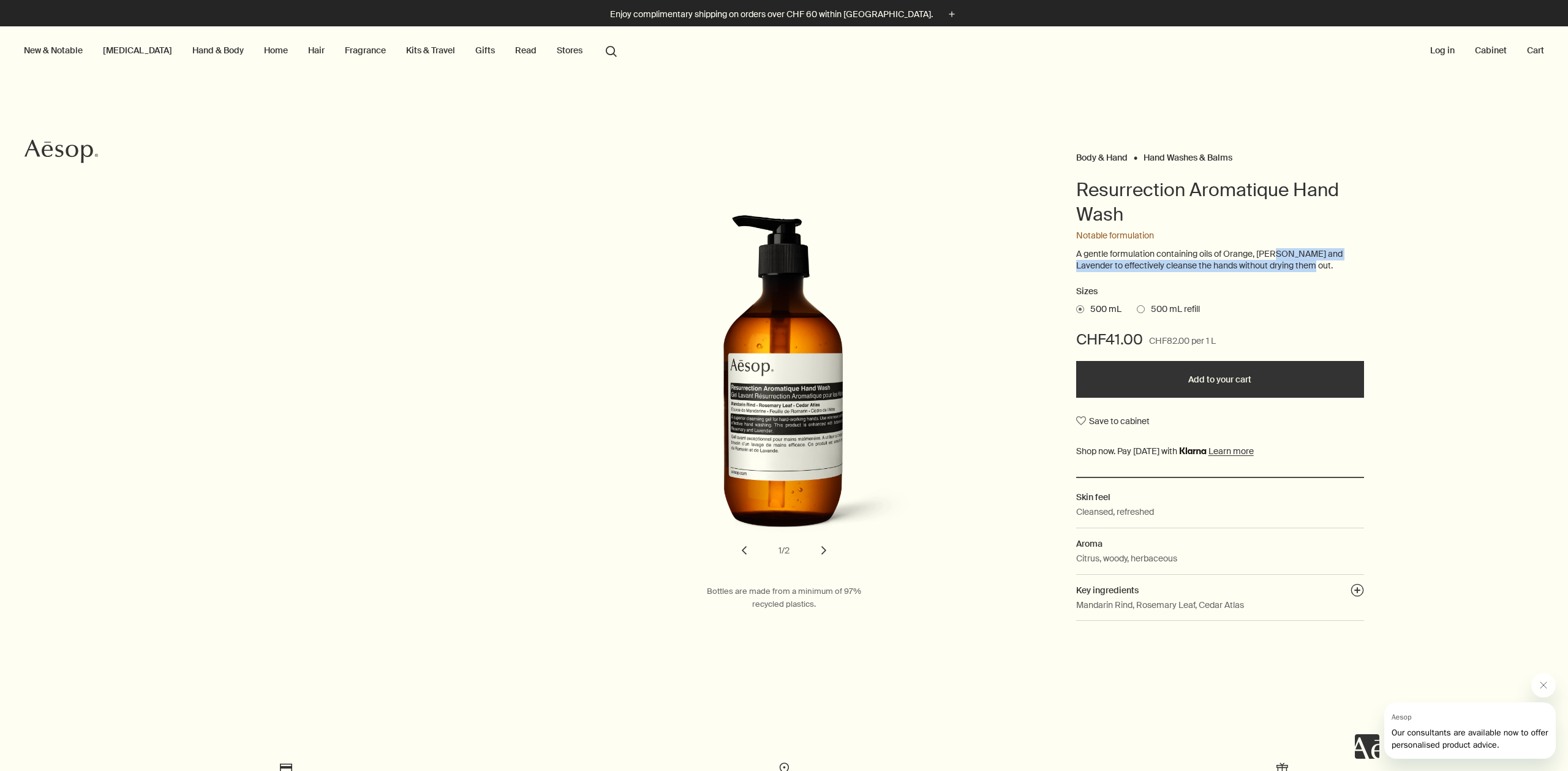 drag, startPoint x: 1258, startPoint y: 280, endPoint x: 1282, endPoint y: 255, distance: 34.655447 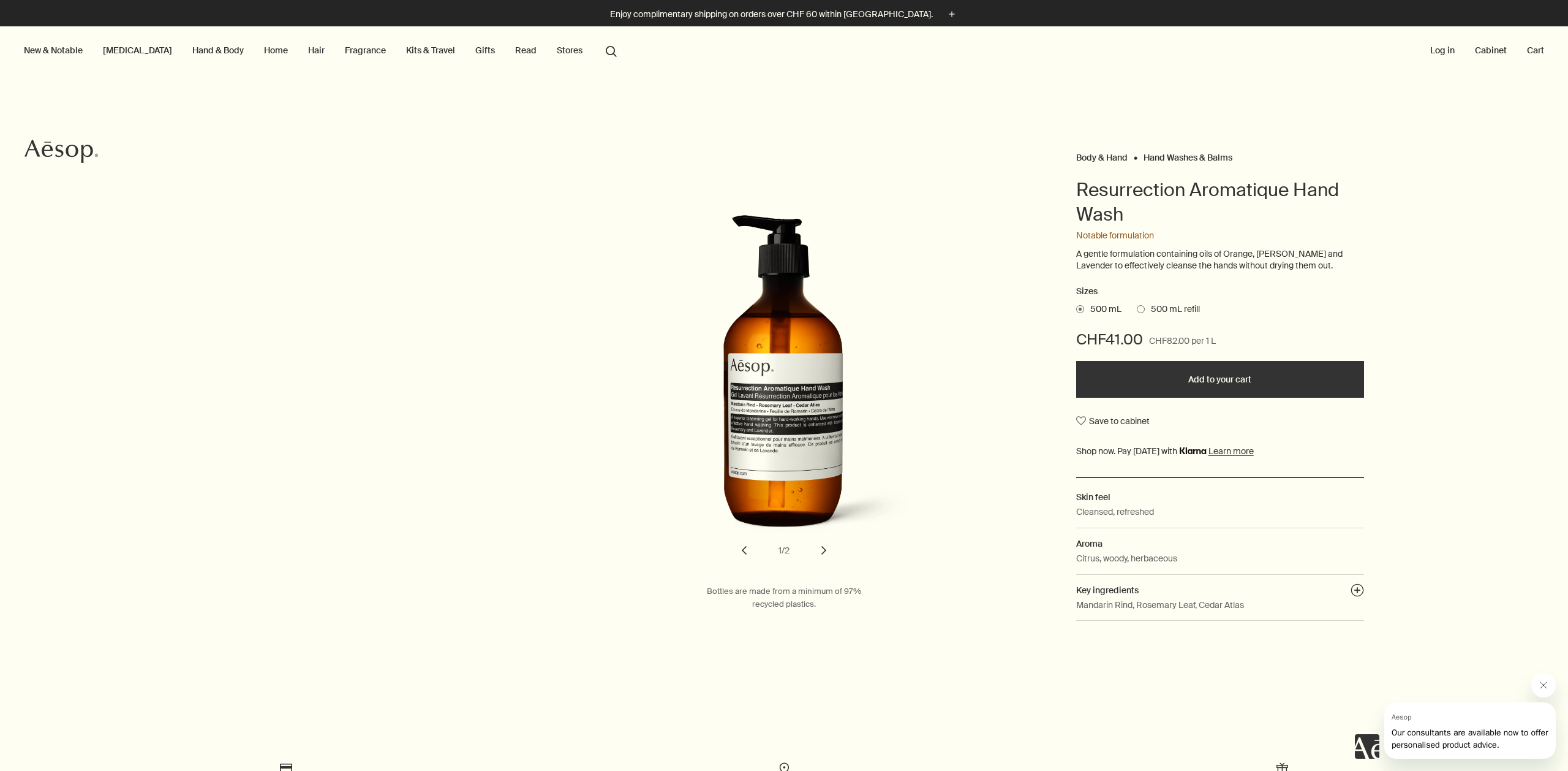 drag, startPoint x: 1544, startPoint y: 688, endPoint x: 1534, endPoint y: 678, distance: 14.142136 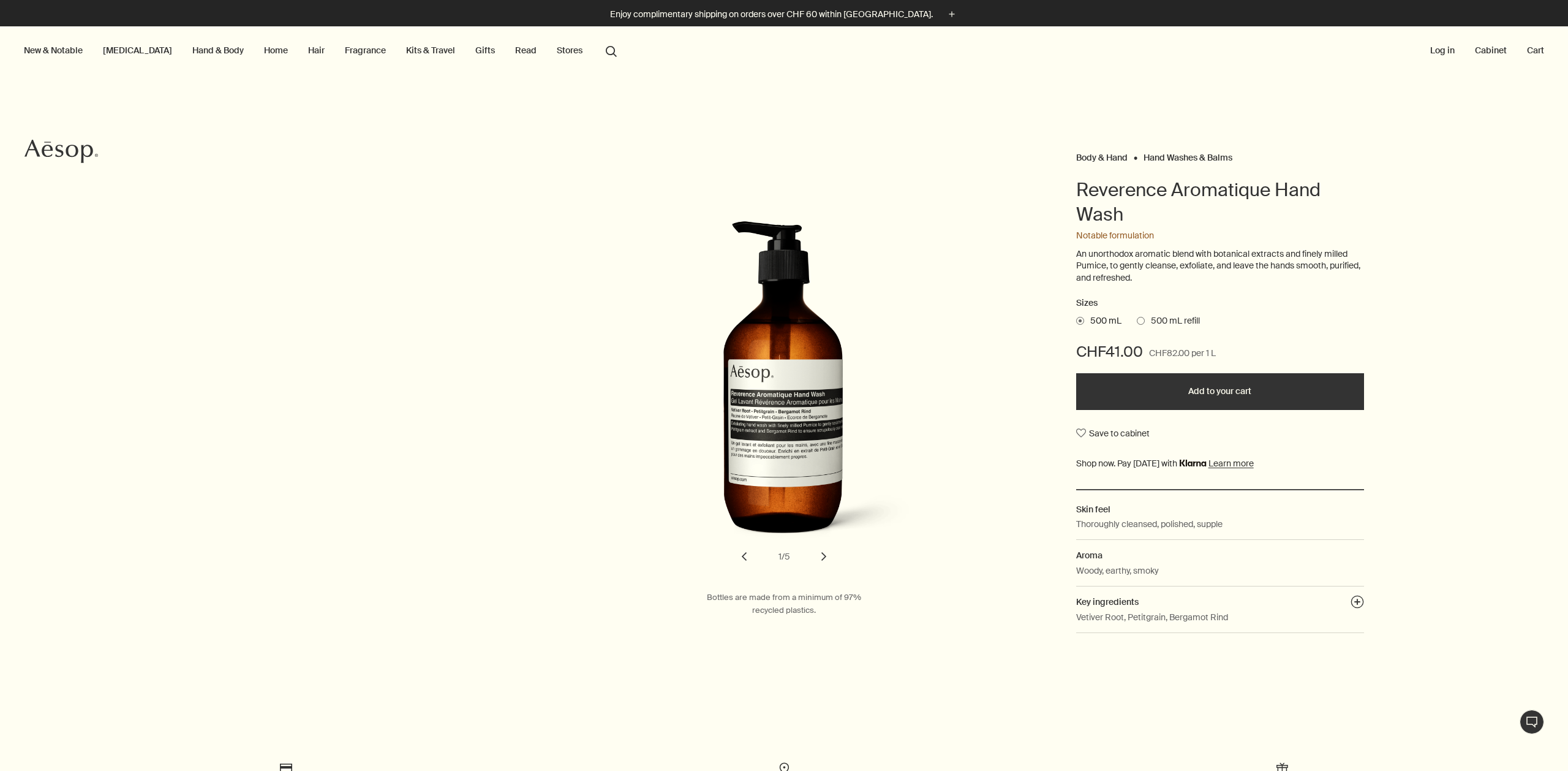 scroll, scrollTop: 0, scrollLeft: 0, axis: both 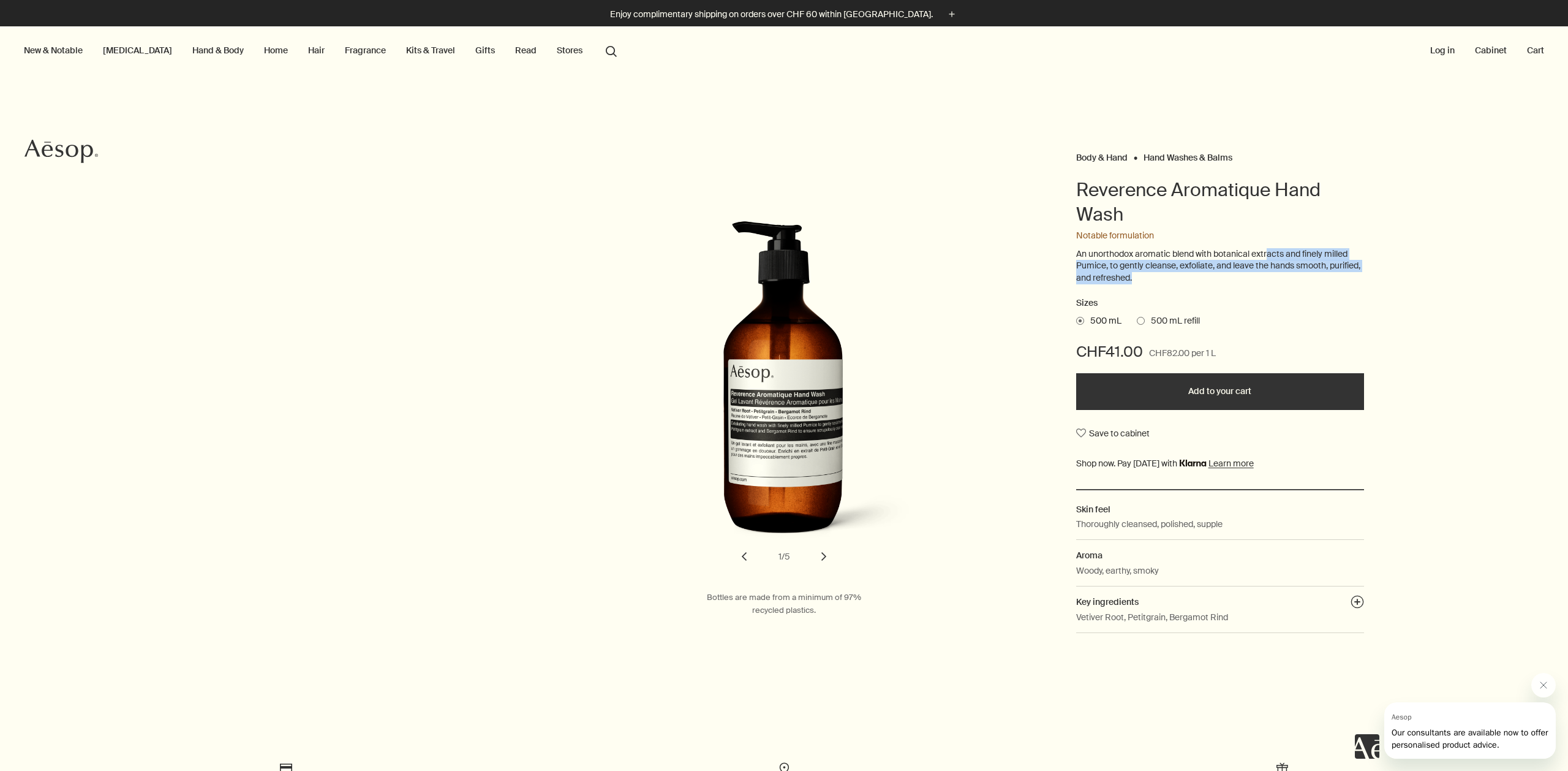 drag, startPoint x: 1257, startPoint y: 274, endPoint x: 1270, endPoint y: 248, distance: 29.068884 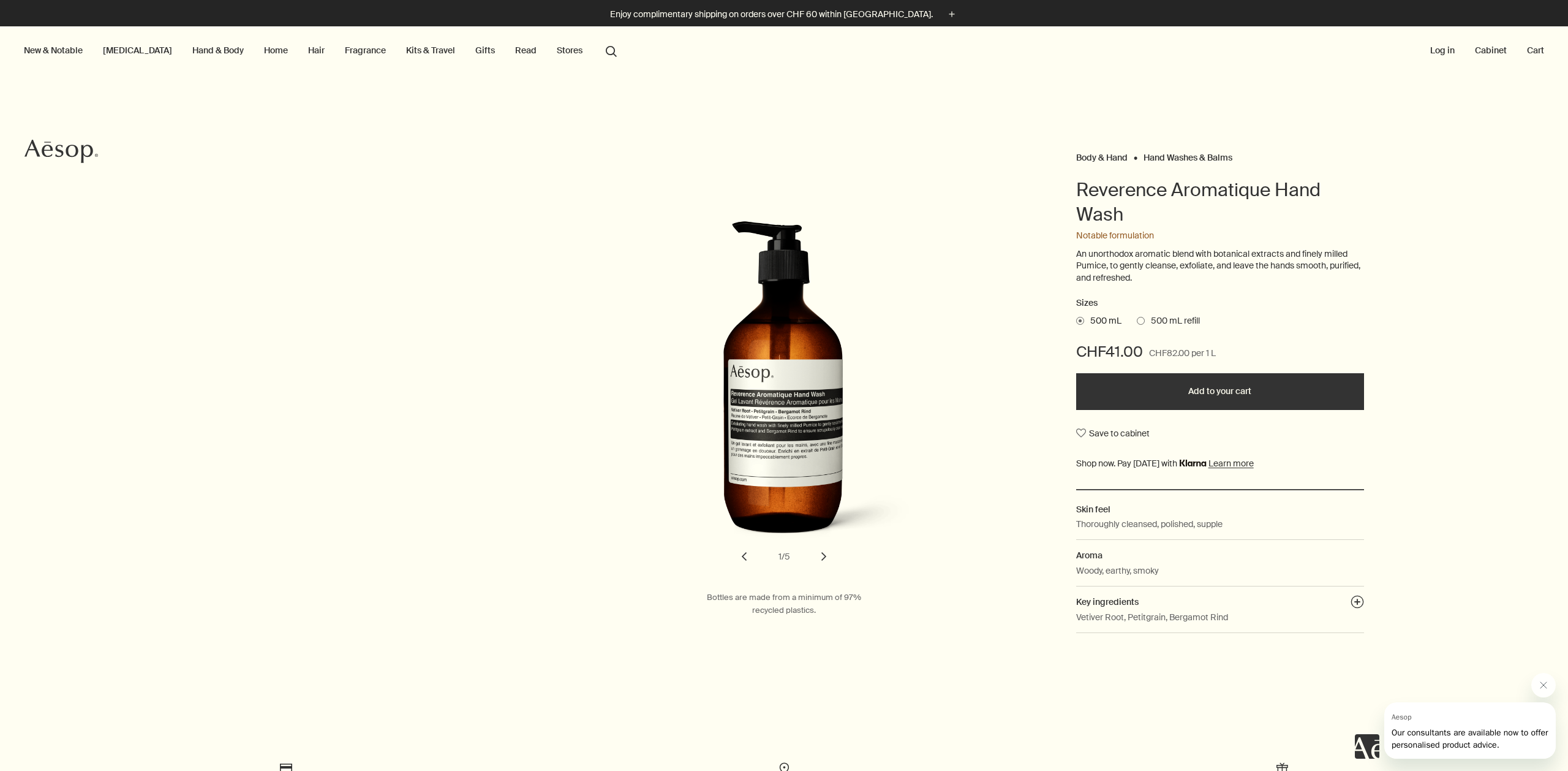scroll, scrollTop: 0, scrollLeft: 0, axis: both 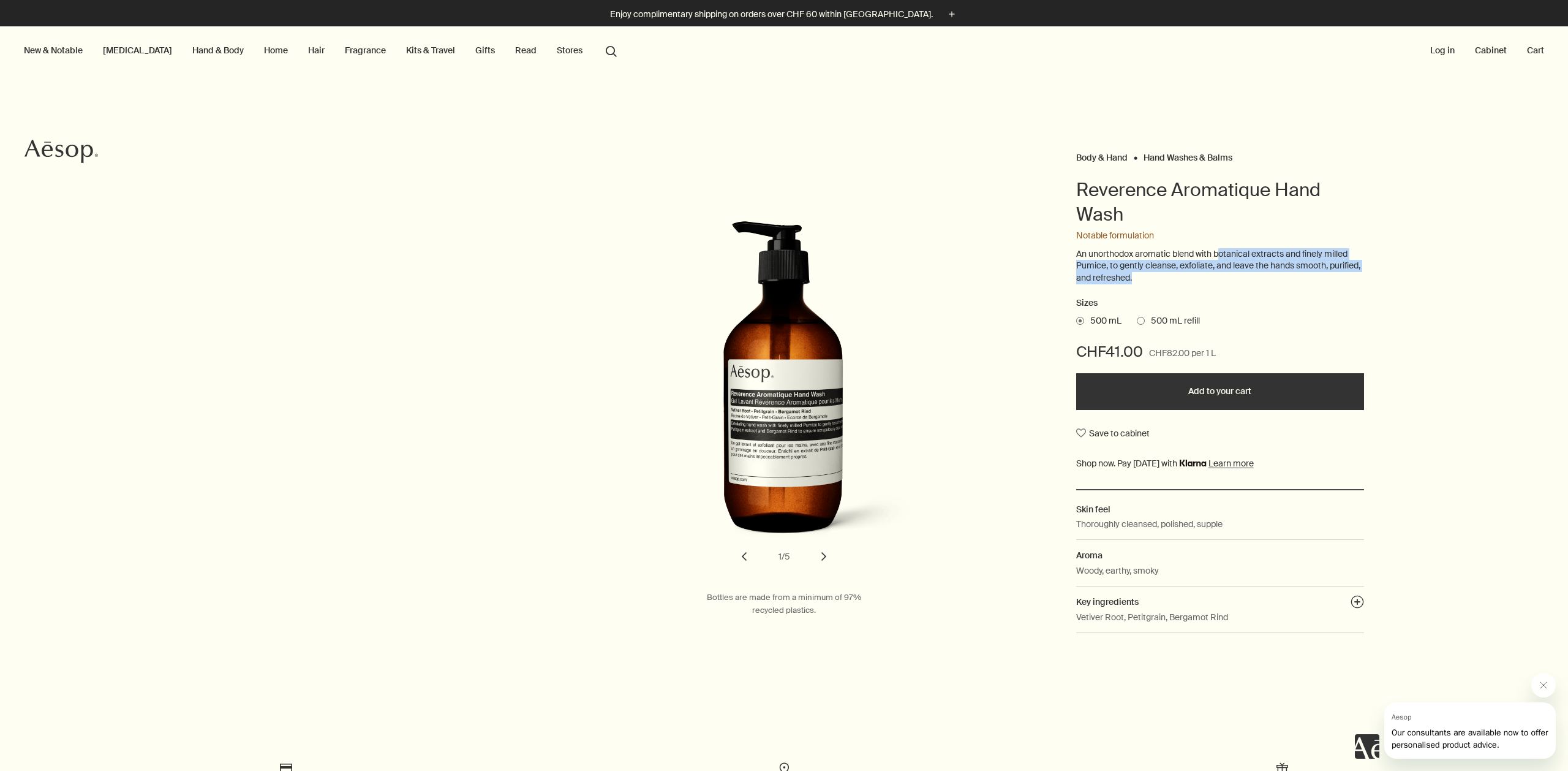 drag, startPoint x: 1213, startPoint y: 279, endPoint x: 1222, endPoint y: 253, distance: 27.513633 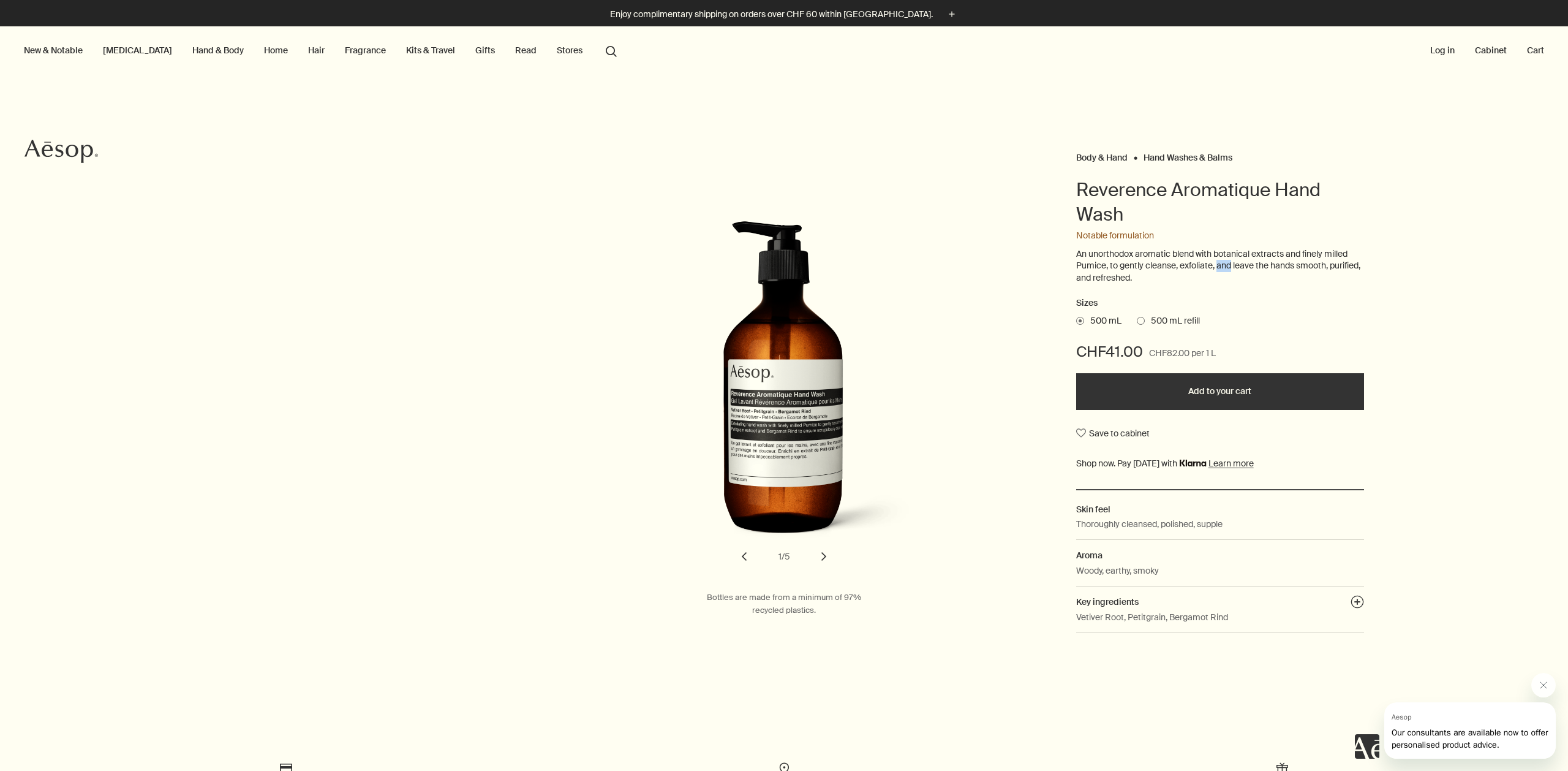 click on "An unorthodox aromatic blend with botanical extracts and finely milled Pumice, to gently cleanse, exfoliate, and leave the hands smooth, purified, and refreshed." at bounding box center (1220, 266) 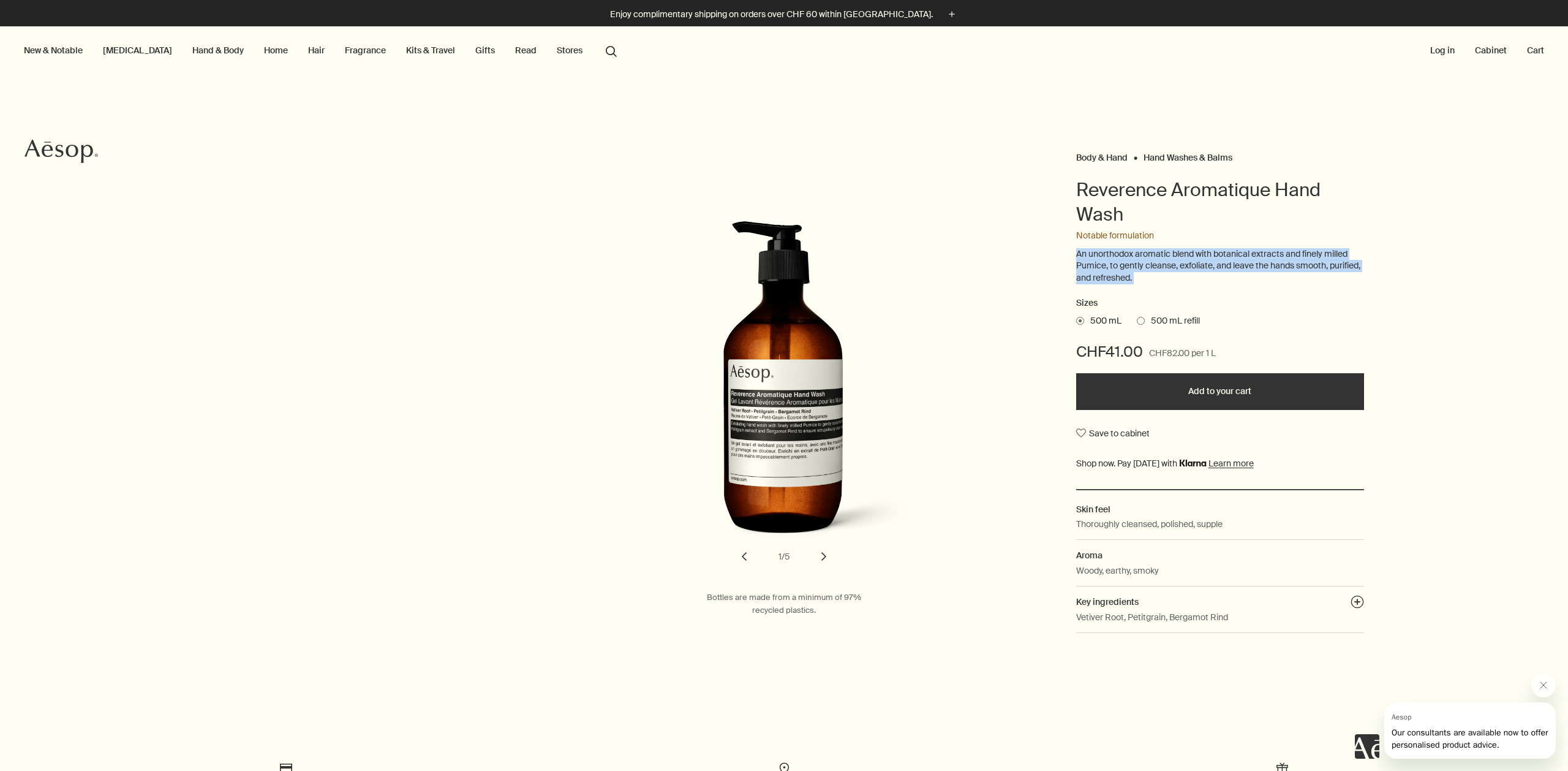 click on "An unorthodox aromatic blend with botanical extracts and finely milled Pumice, to gently cleanse, exfoliate, and leave the hands smooth, purified, and refreshed." at bounding box center (1220, 266) 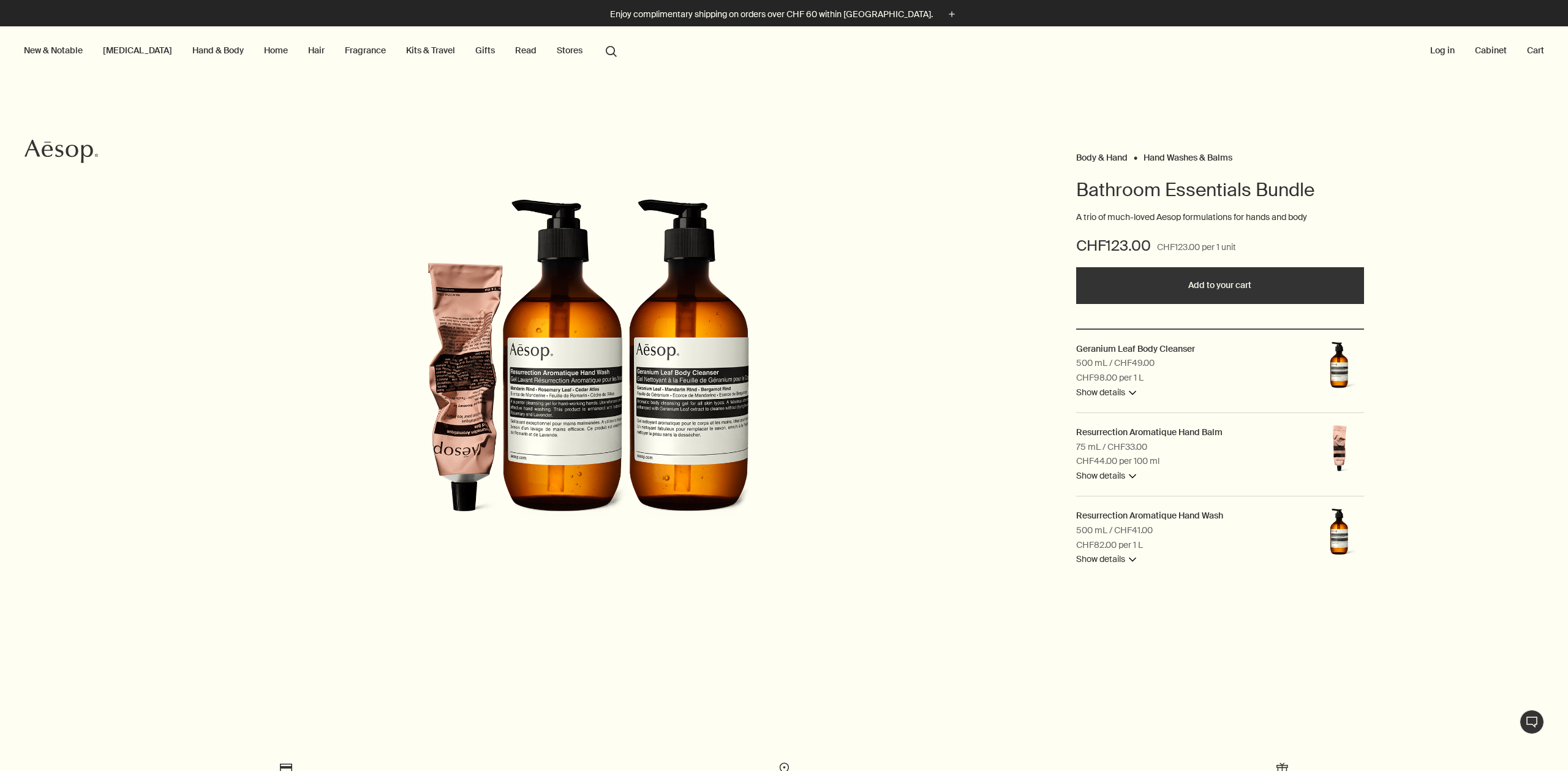 scroll, scrollTop: 0, scrollLeft: 0, axis: both 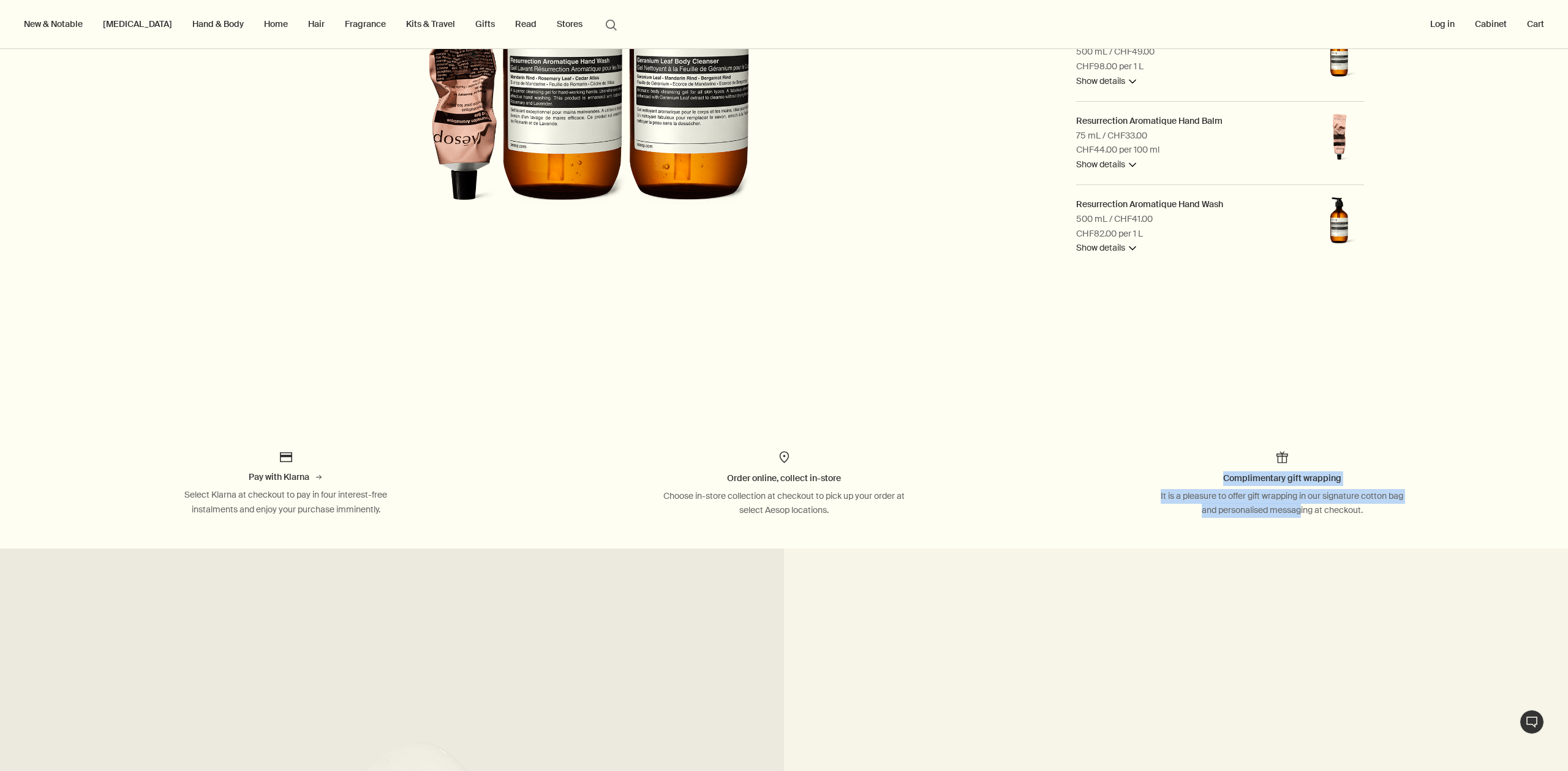 drag, startPoint x: 1313, startPoint y: 502, endPoint x: 1323, endPoint y: 471, distance: 32.572995 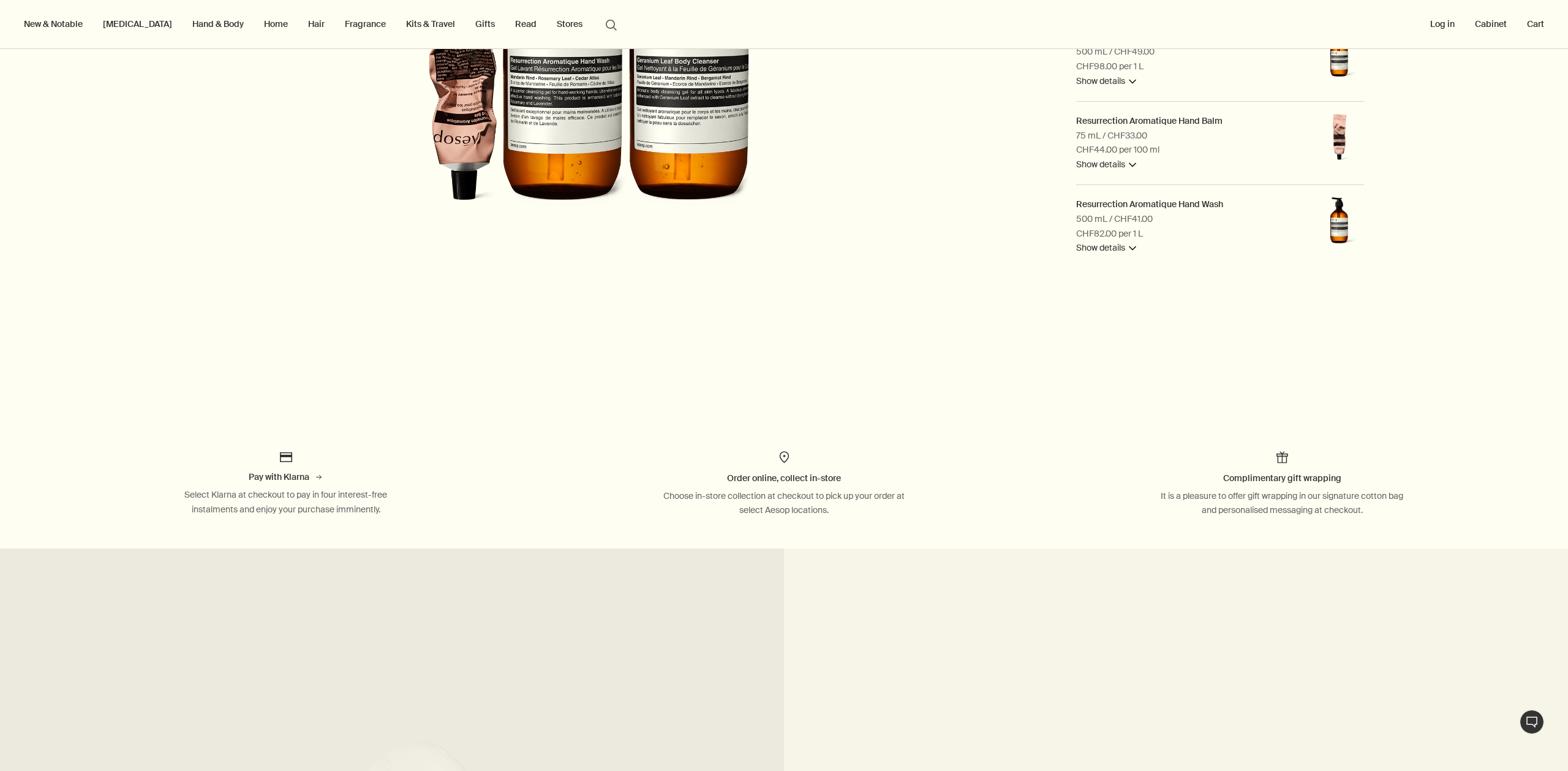 click on "Complimentary gift wrapping It is a pleasure to offer gift wrapping in our signature cotton bag and personalised messaging at checkout." at bounding box center (1282, 484) 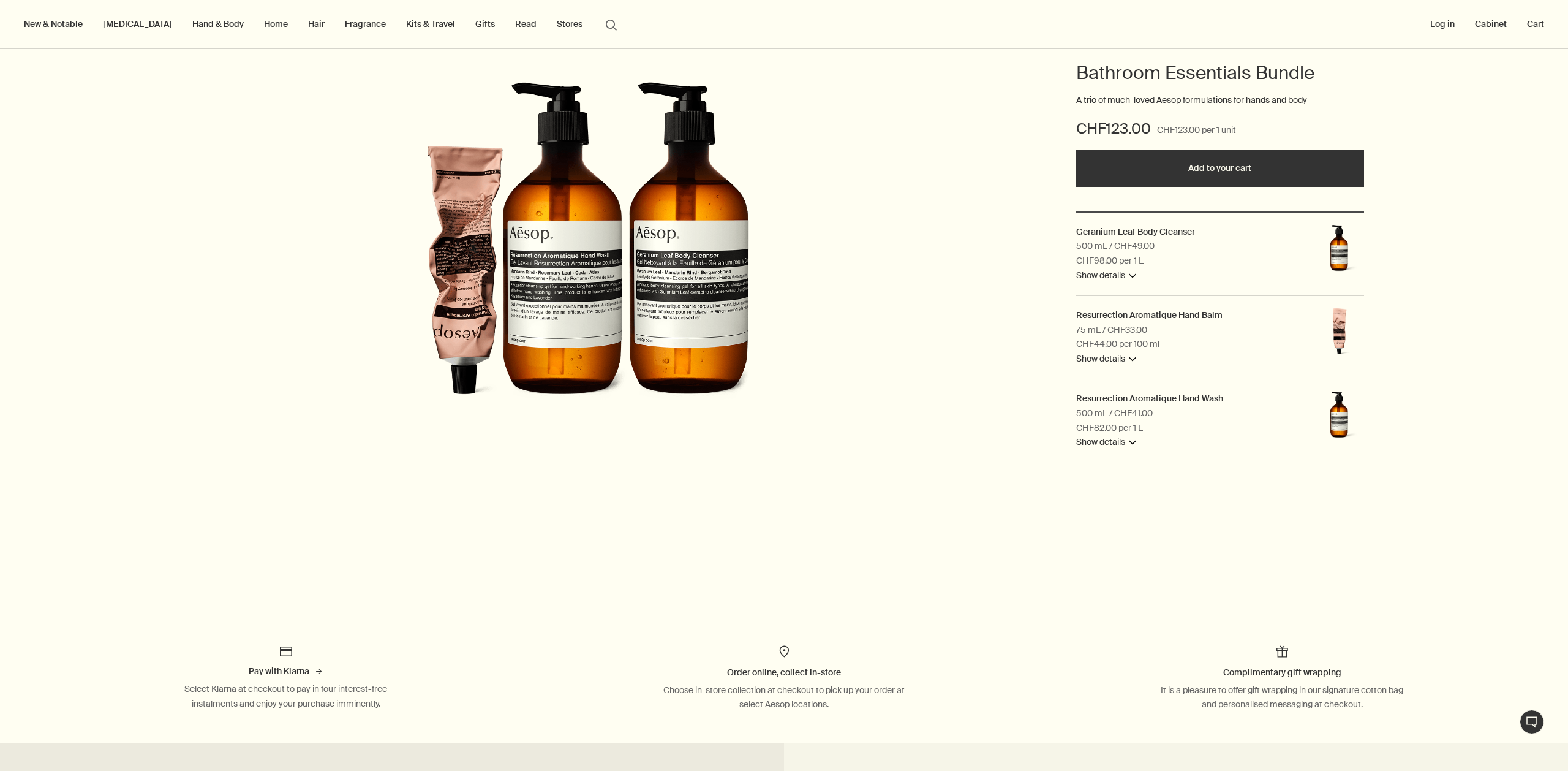 scroll, scrollTop: 113, scrollLeft: 0, axis: vertical 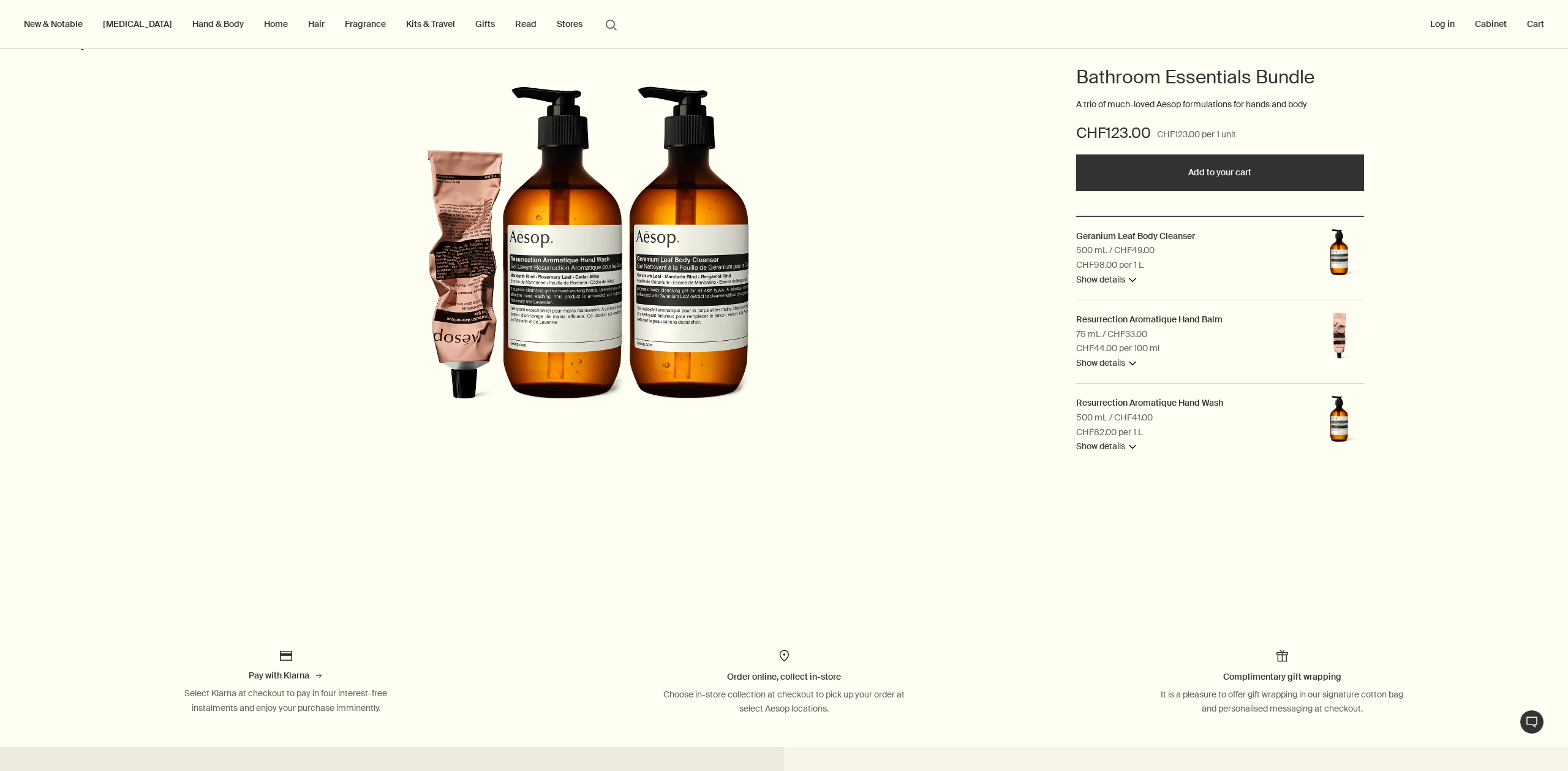 click at bounding box center (588, 245) 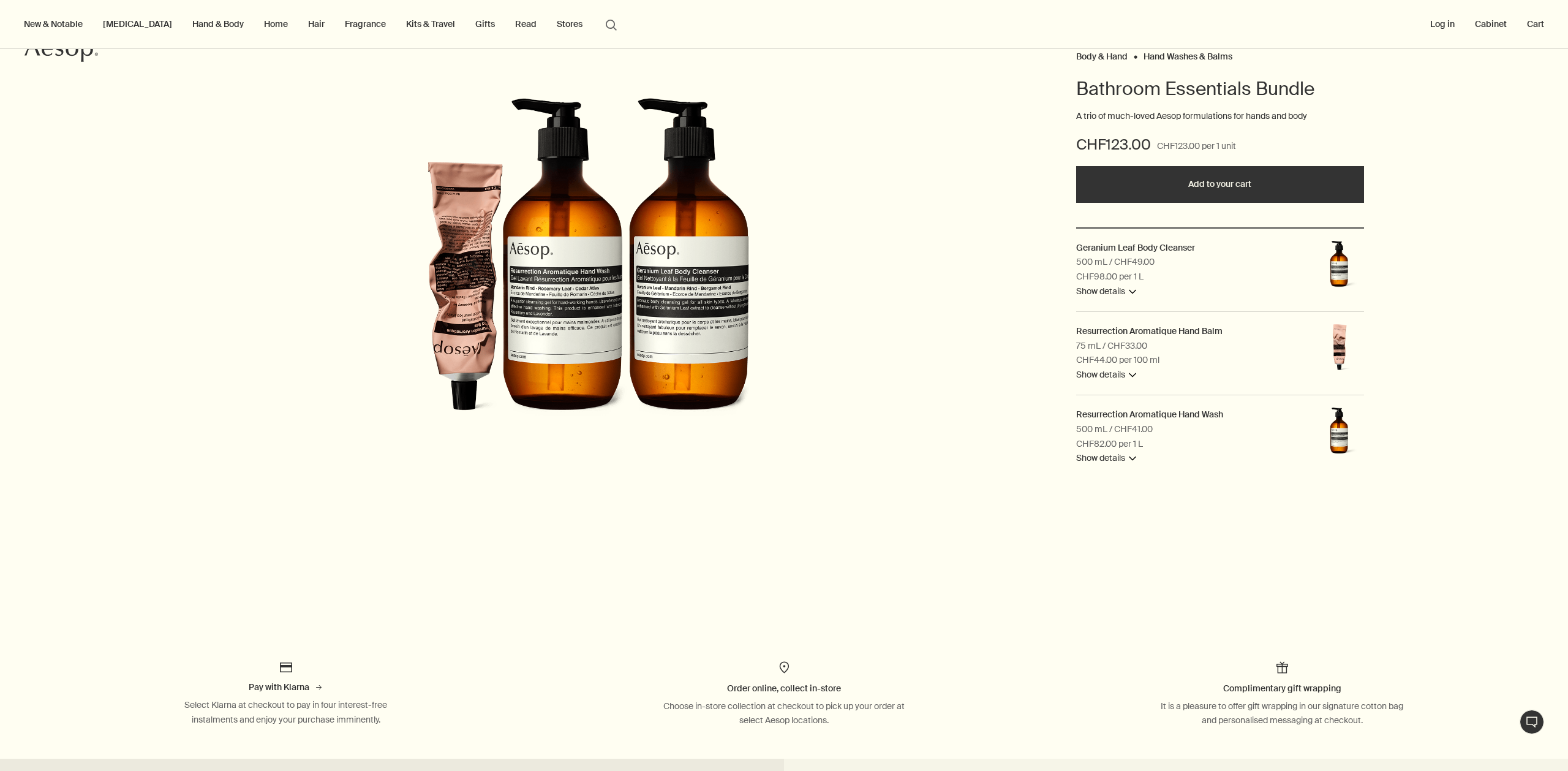 click on "Body & Hand Hand Washes & Balms Bathroom Essentials Bundle A trio of much-loved Aesop formulations for hands and body CHF123.00 CHF123.00   per   1   unit   Add to your cart Geranium Leaf Body Cleanser 500 mL  / CHF49.00 CHF98.00   per   1   L Show details downArrow Overview An invigorating cleansing gel that gently banishes grime and provides an agreeable alternative to conventional soap. Ingredients Geranium Leaf, Mandarin Rind, Bergamot Rind Learn more rightArrow Resurrection Aromatique Hand Balm 75 mL  / CHF33.00 CHF44.00   per   100   ml Show details downArrow Overview A blend of fragrant botanicals and skin-softening emollients that delivers rich hydration to labour-wearied hands and cuticles. Ingredients Mandarin [PERSON_NAME] Leaf, Cedar Atlas Learn more rightArrow Resurrection Aromatique Hand Wash 500 mL  / CHF41.00 CHF82.00   per   1   L Show details downArrow Overview Ingredients Mandarin [PERSON_NAME] Leaf, Cedar Atlas Learn more rightArrow" at bounding box center [784, 270] 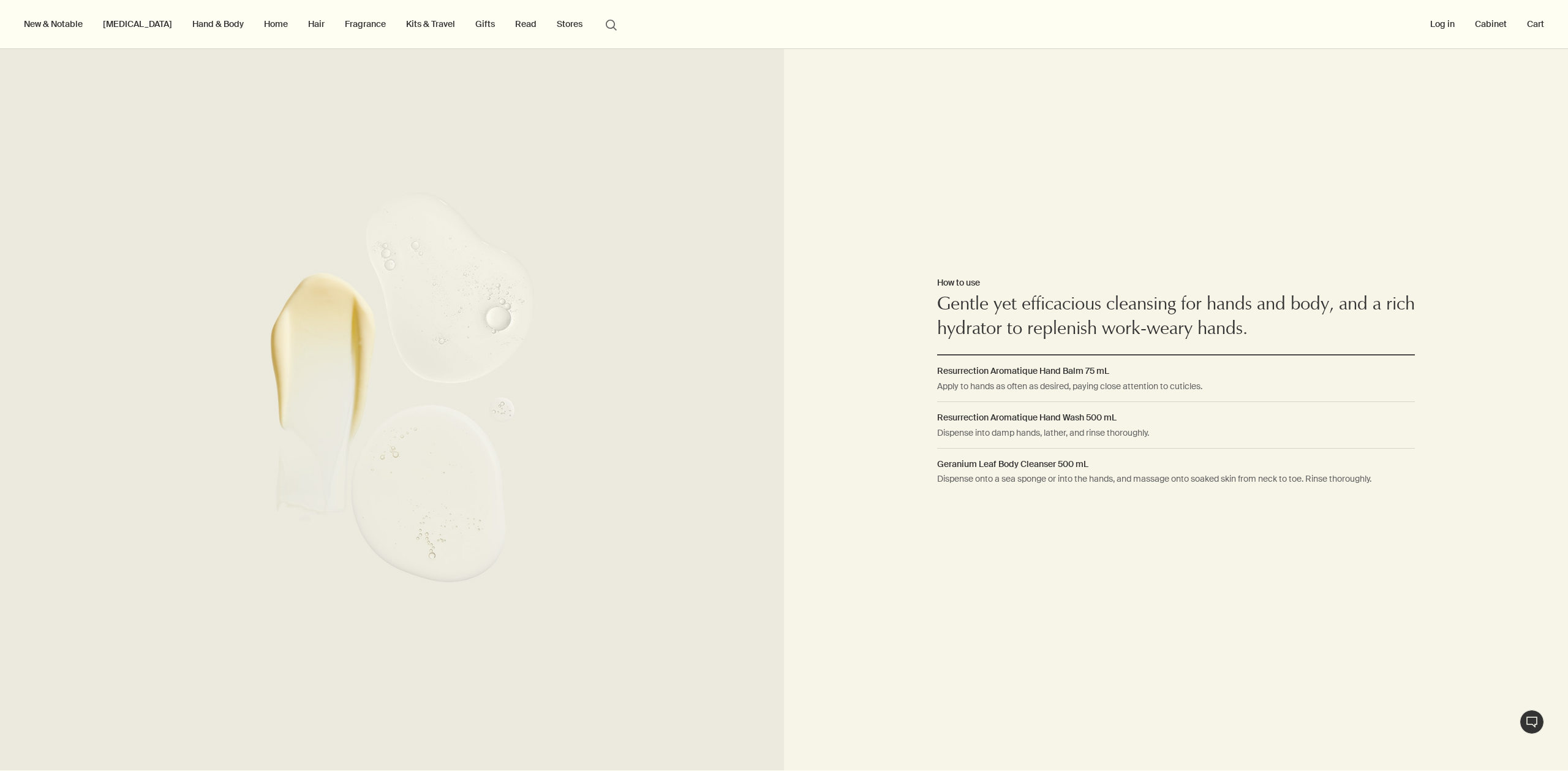 scroll, scrollTop: 853, scrollLeft: 0, axis: vertical 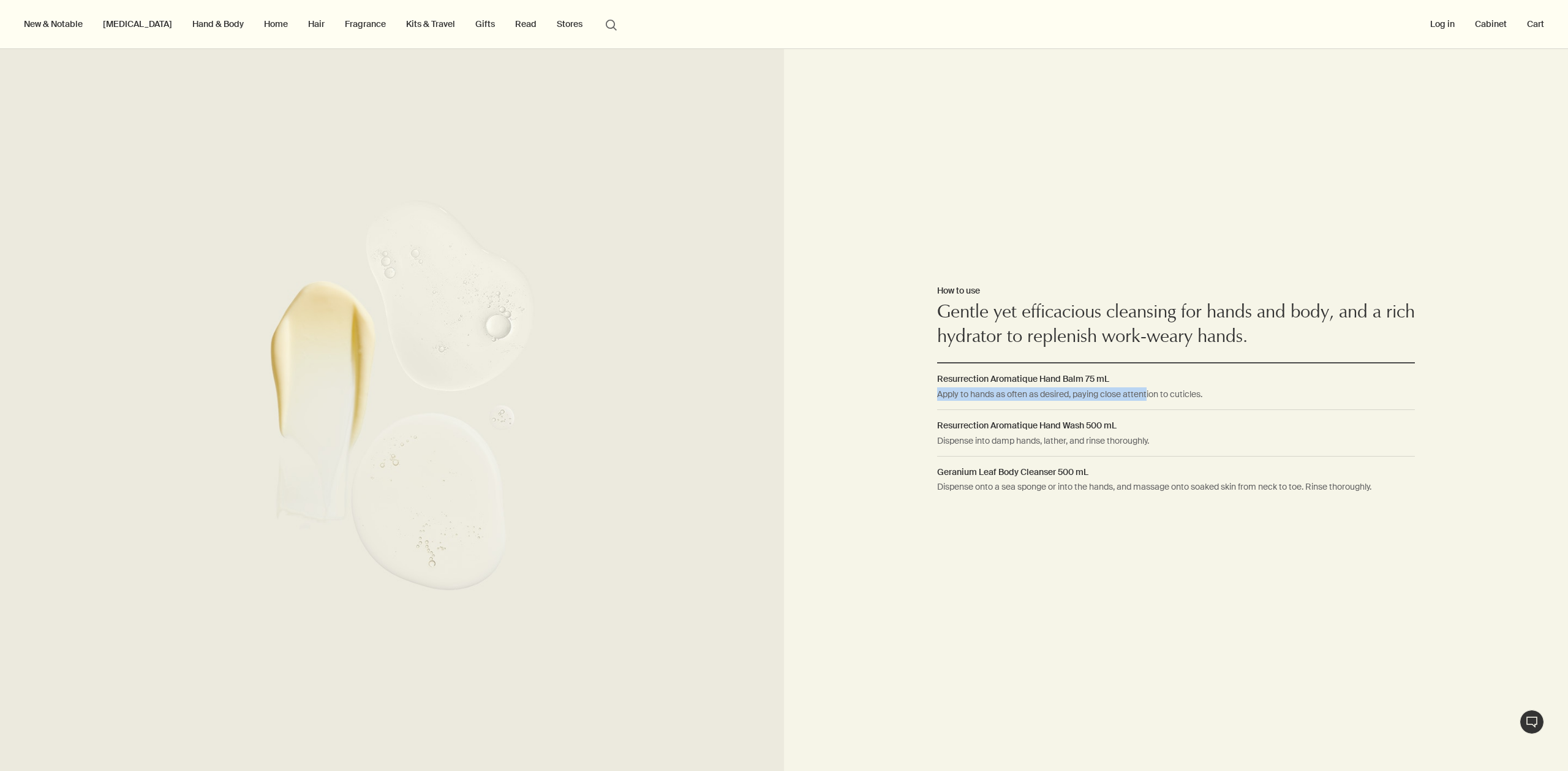drag, startPoint x: 1153, startPoint y: 389, endPoint x: 1156, endPoint y: 381, distance: 8.544004 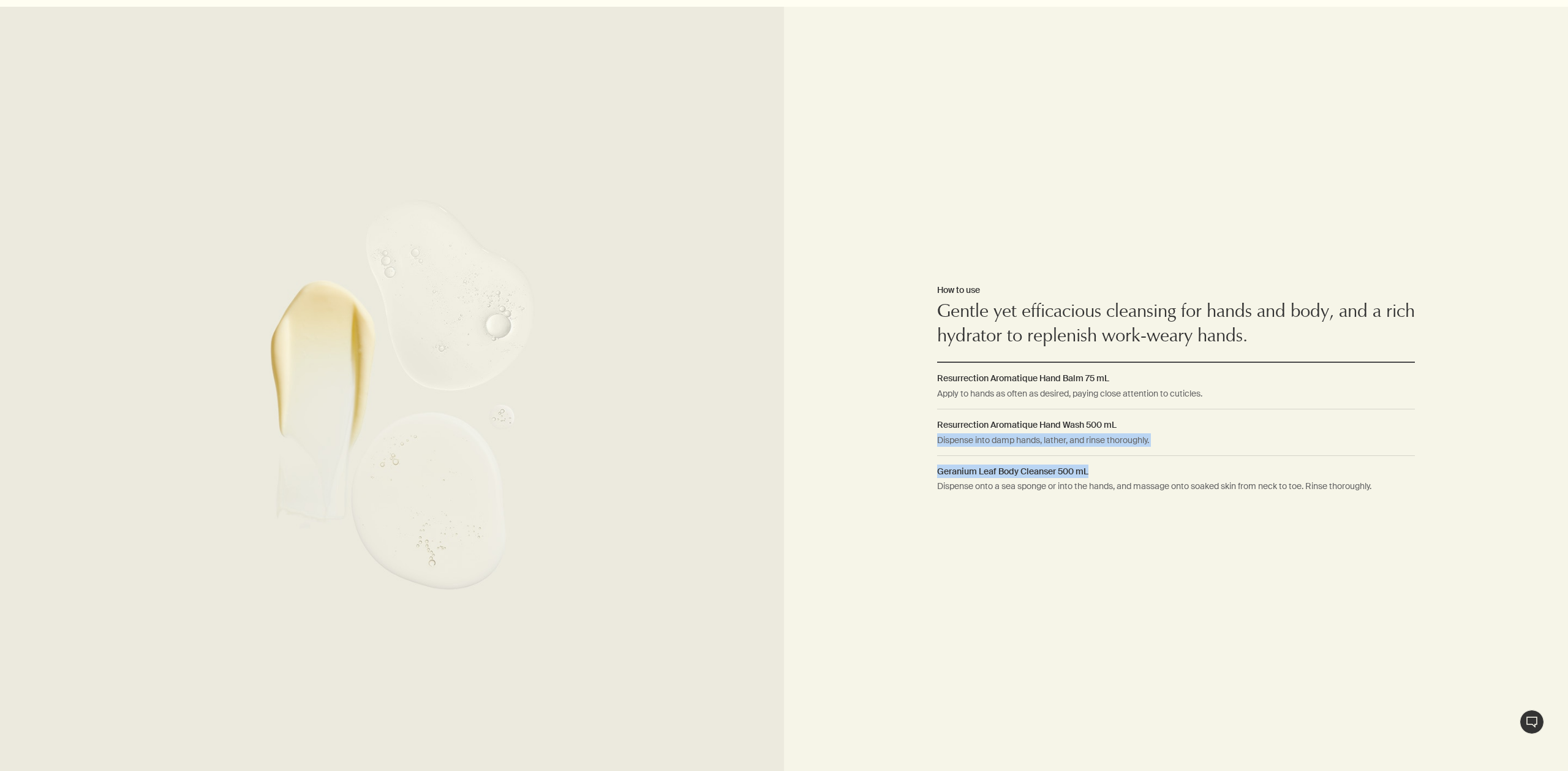 drag, startPoint x: 1128, startPoint y: 473, endPoint x: 1136, endPoint y: 423, distance: 50.63596 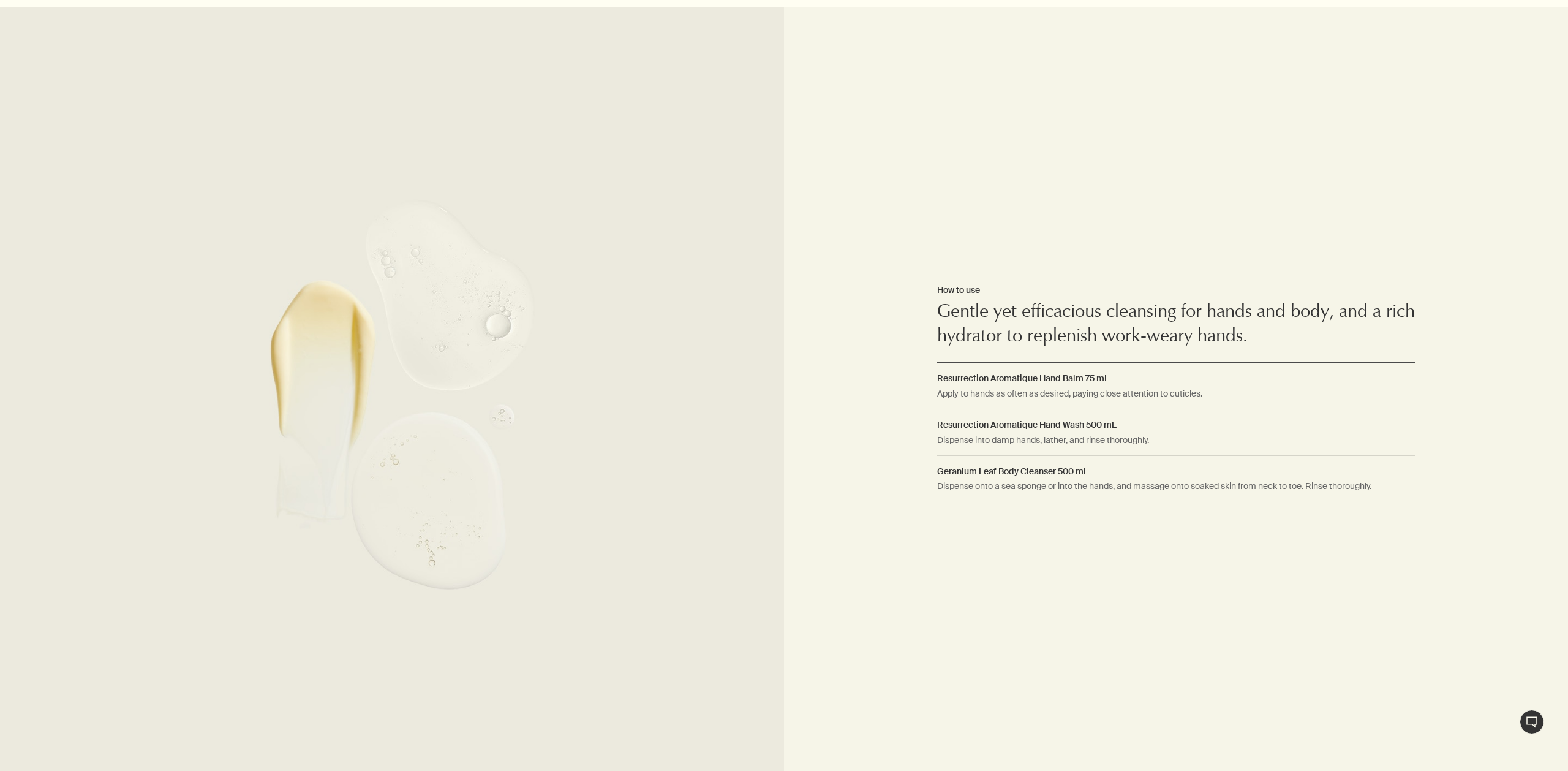 click on "Dispense onto a sea sponge or into the hands, and massage onto soaked skin from neck to toe. Rinse thoroughly." at bounding box center [1176, 490] 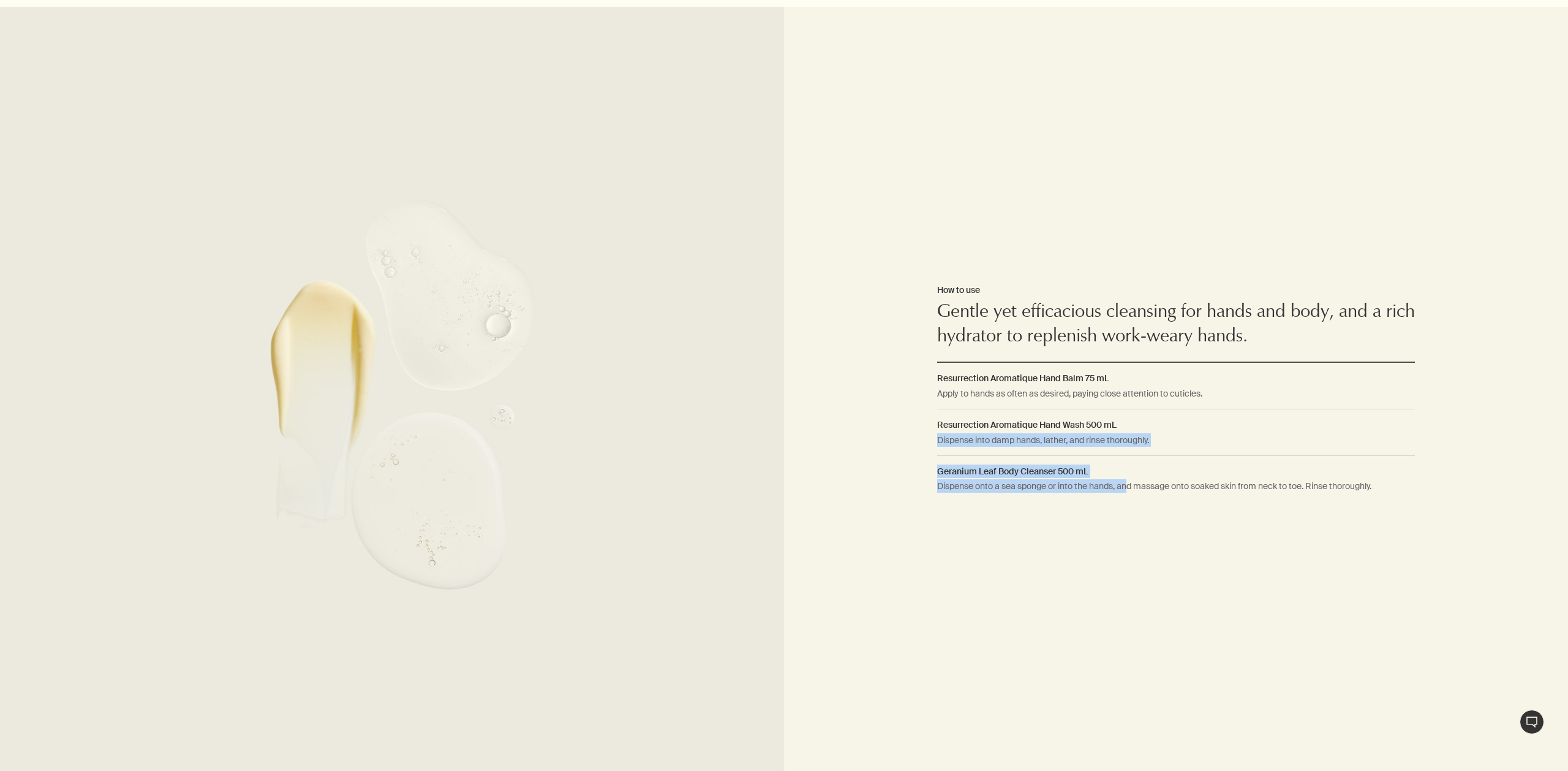 drag, startPoint x: 1133, startPoint y: 487, endPoint x: 1137, endPoint y: 428, distance: 59.13544 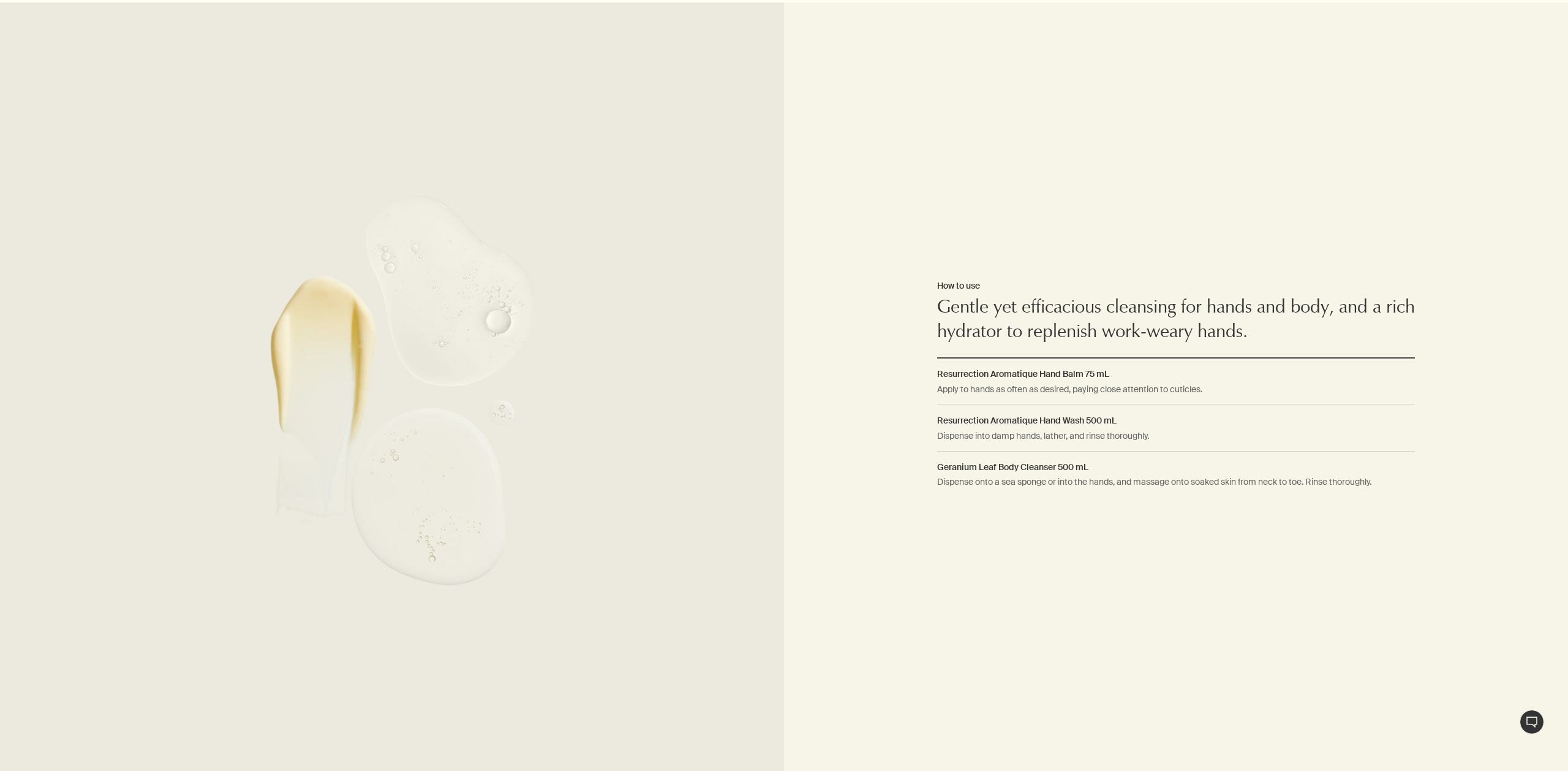 click on "How to use Gentle yet efficacious cleansing for hands and body, and a rich hydrator to replenish work-weary hands.  Resurrection Aromatique Hand Balm 75 mL Apply to hands as often as desired, paying close attention to cuticles. Resurrection Aromatique Hand Wash 500 mL Dispense into damp hands, lather, and rinse thoroughly.  Geranium Leaf Body Cleanser 500 mL Dispense onto a sea sponge or into the hands, and massage onto soaked skin from neck to toe. Rinse thoroughly." at bounding box center (1176, 388) 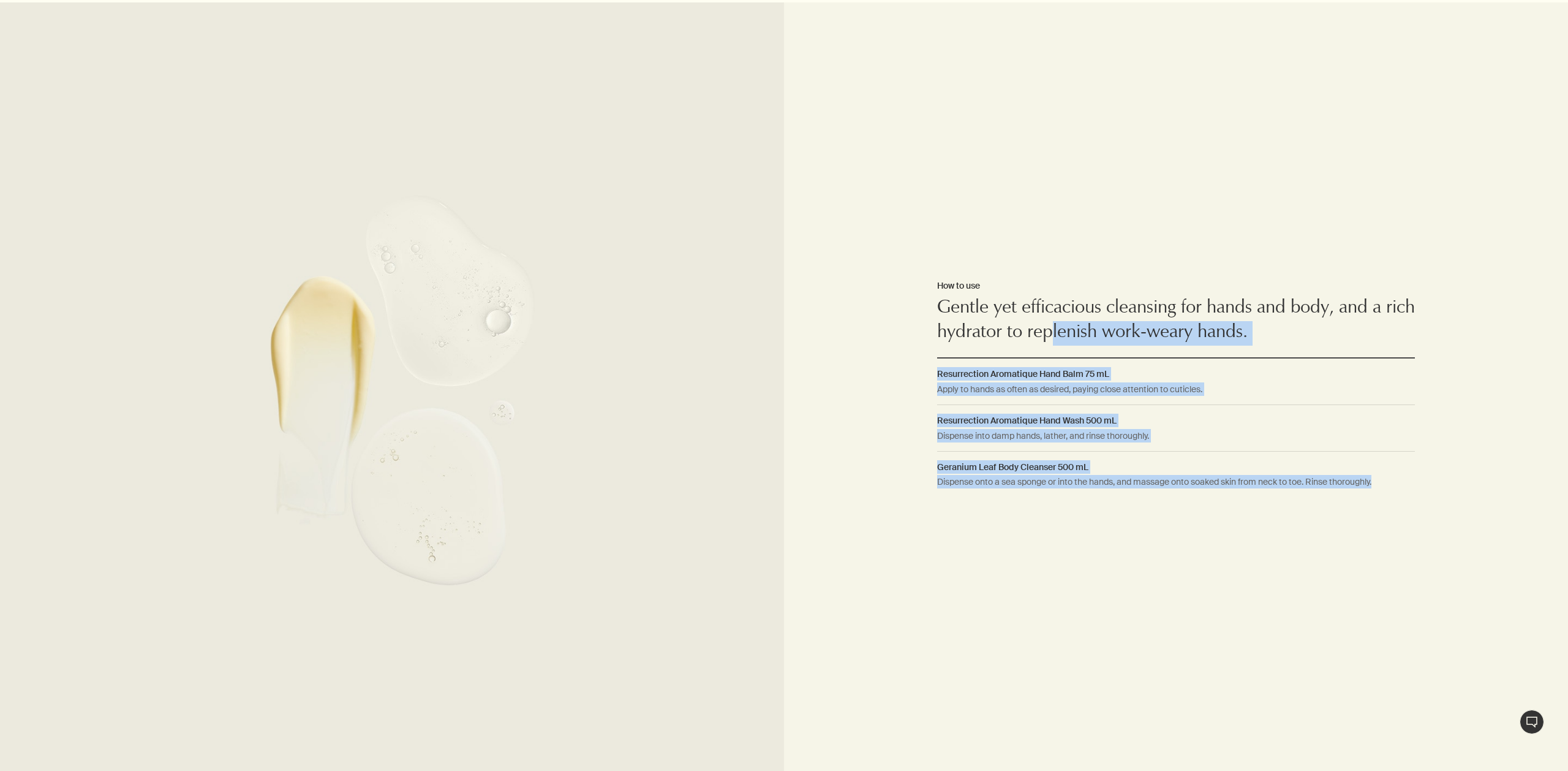 drag, startPoint x: 1128, startPoint y: 492, endPoint x: 1076, endPoint y: 293, distance: 205.68179 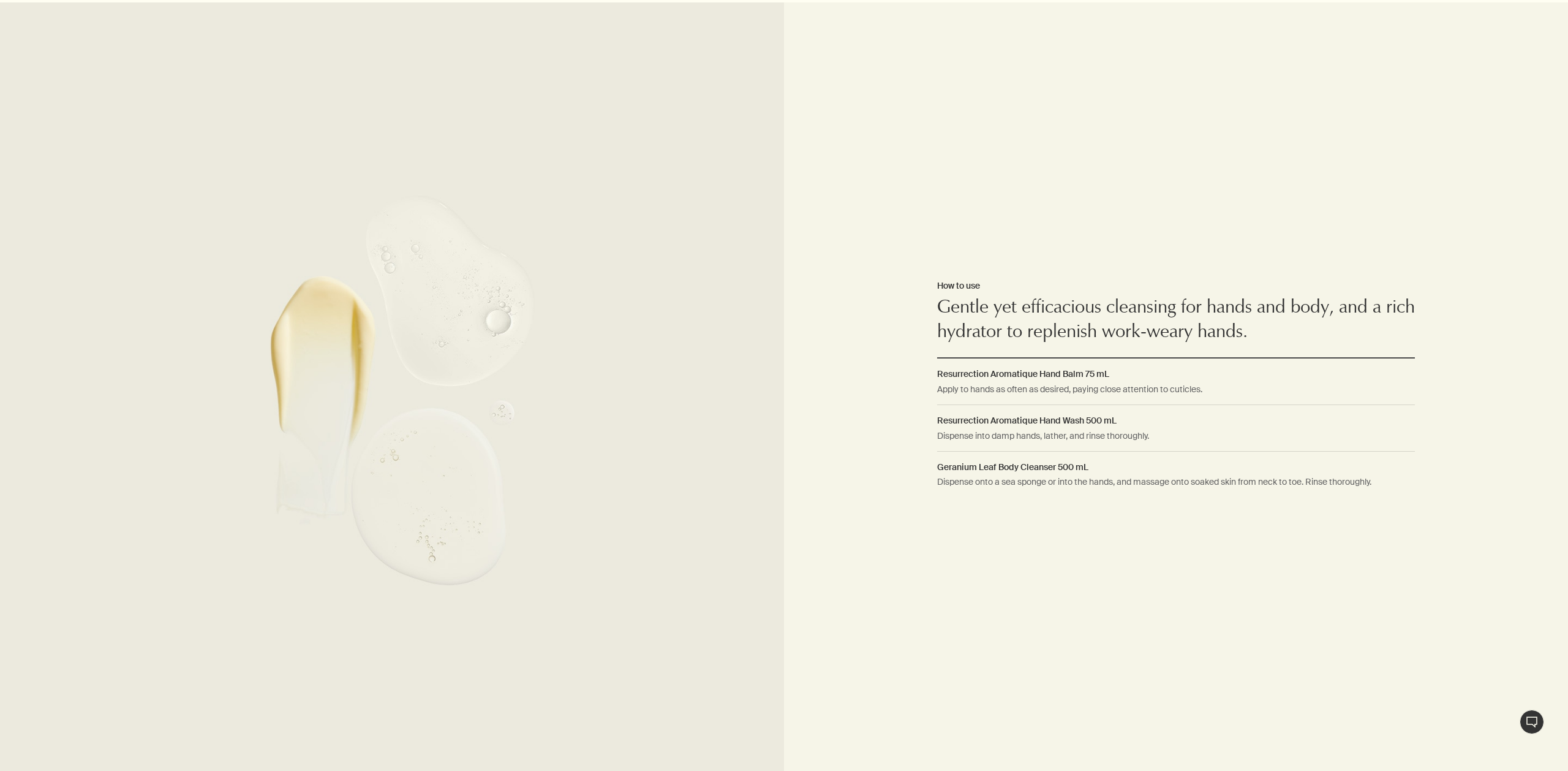 click on "How to use Gentle yet efficacious cleansing for hands and body, and a rich hydrator to replenish work-weary hands.  Resurrection Aromatique Hand Balm 75 mL Apply to hands as often as desired, paying close attention to cuticles. Resurrection Aromatique Hand Wash 500 mL Dispense into damp hands, lather, and rinse thoroughly.  Geranium Leaf Body Cleanser 500 mL Dispense onto a sea sponge or into the hands, and massage onto soaked skin from neck to toe. Rinse thoroughly." at bounding box center (1176, 388) 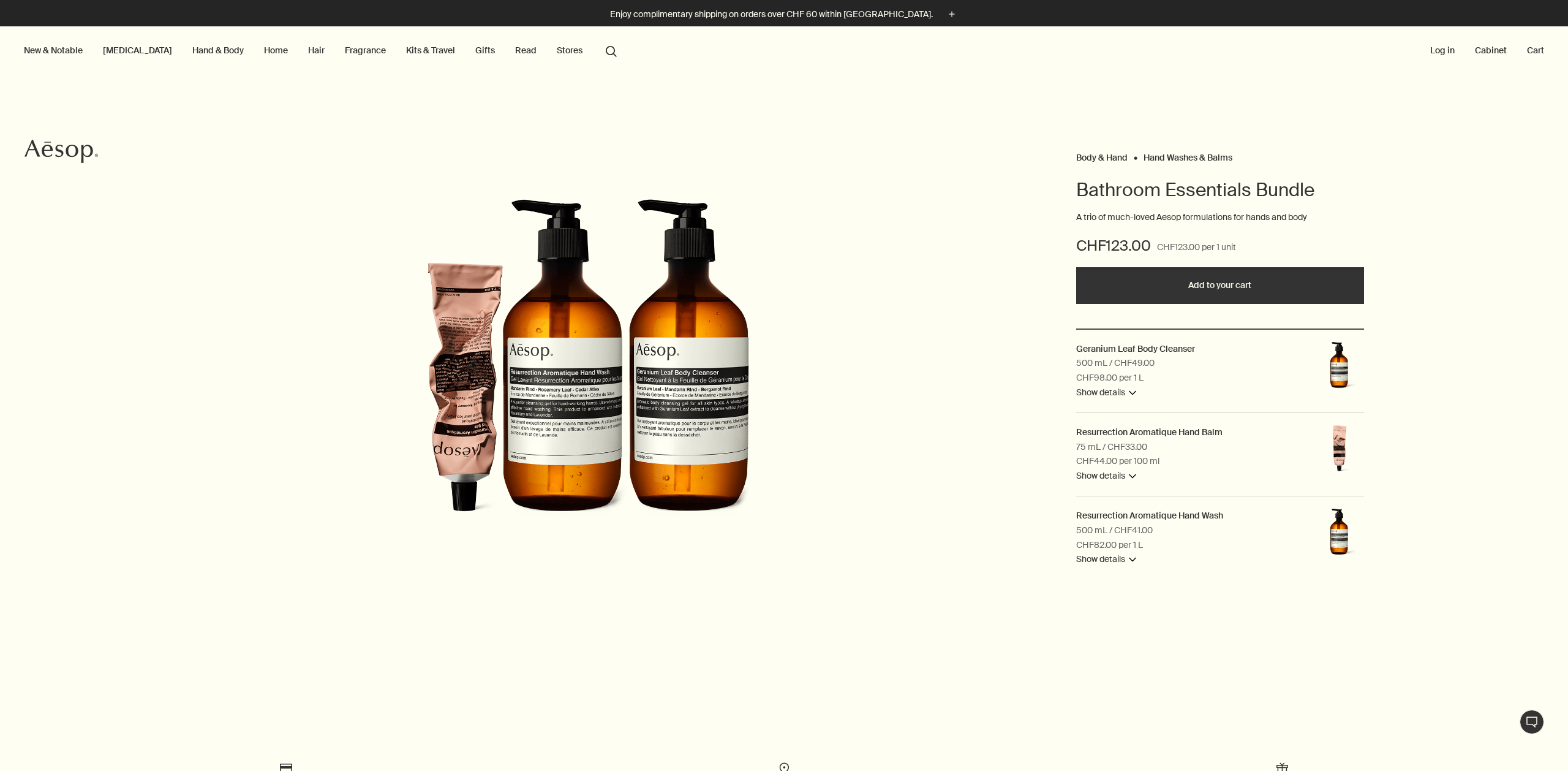 scroll, scrollTop: 0, scrollLeft: 0, axis: both 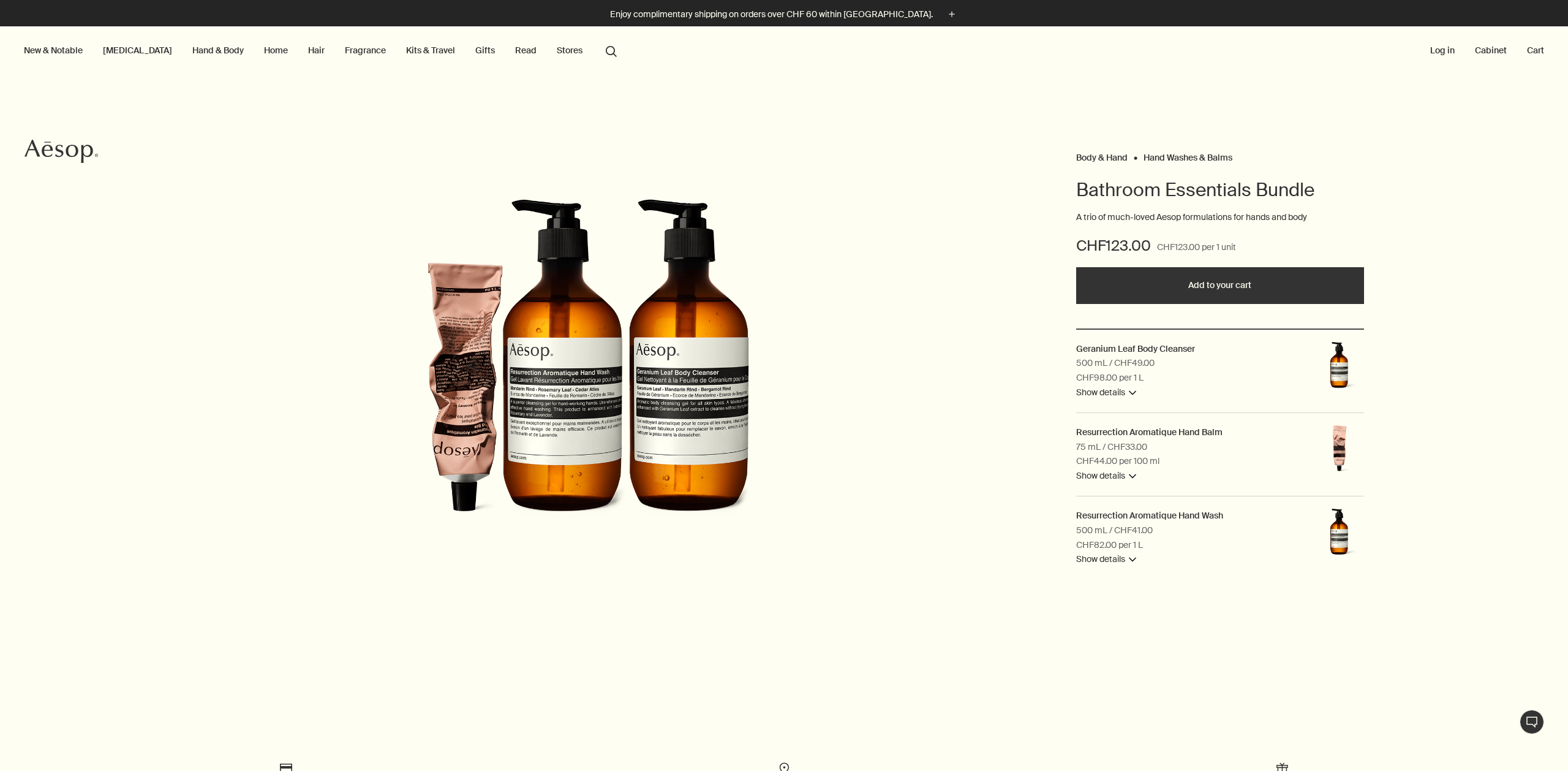 click on "Body & Hand Hand Washes & Balms Bathroom Essentials Bundle A trio of much-loved Aesop formulations for hands and body CHF123.00 CHF123.00   per   1   unit   Add to your cart Geranium Leaf Body Cleanser 500 mL  / CHF49.00 CHF98.00   per   1   L Show details downArrow Overview An invigorating cleansing gel that gently banishes grime and provides an agreeable alternative to conventional soap. Ingredients Geranium Leaf, Mandarin Rind, Bergamot Rind Learn more rightArrow Resurrection Aromatique Hand Balm 75 mL  / CHF33.00 CHF44.00   per   100   ml Show details downArrow Overview A blend of fragrant botanicals and skin-softening emollients that delivers rich hydration to labour-wearied hands and cuticles. Ingredients Mandarin [PERSON_NAME] Leaf, Cedar Atlas Learn more rightArrow Resurrection Aromatique Hand Wash 500 mL  / CHF41.00 CHF82.00   per   1   L Show details downArrow Overview Ingredients Mandarin [PERSON_NAME] Leaf, Cedar Atlas Learn more rightArrow" at bounding box center (784, 371) 